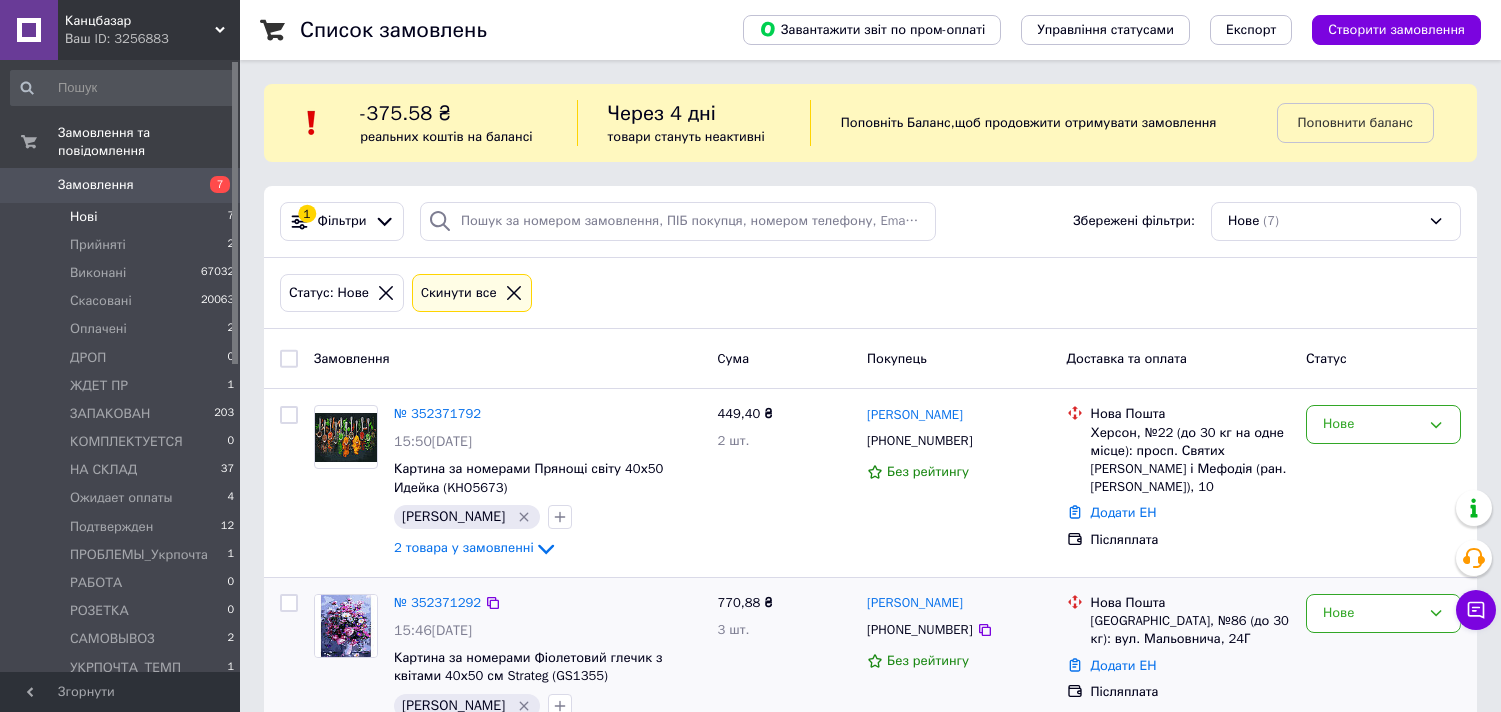 scroll, scrollTop: 0, scrollLeft: 0, axis: both 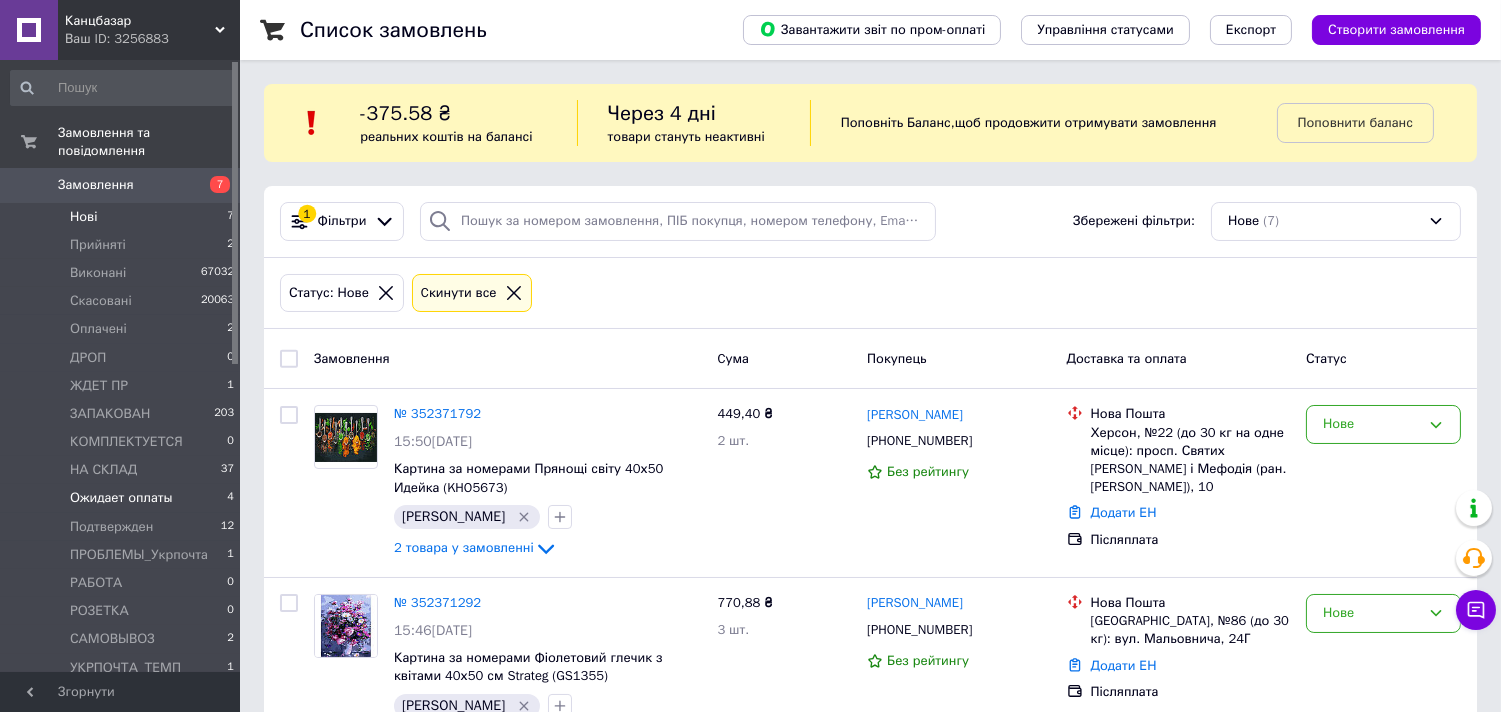 click on "Ожидает оплаты" at bounding box center [121, 498] 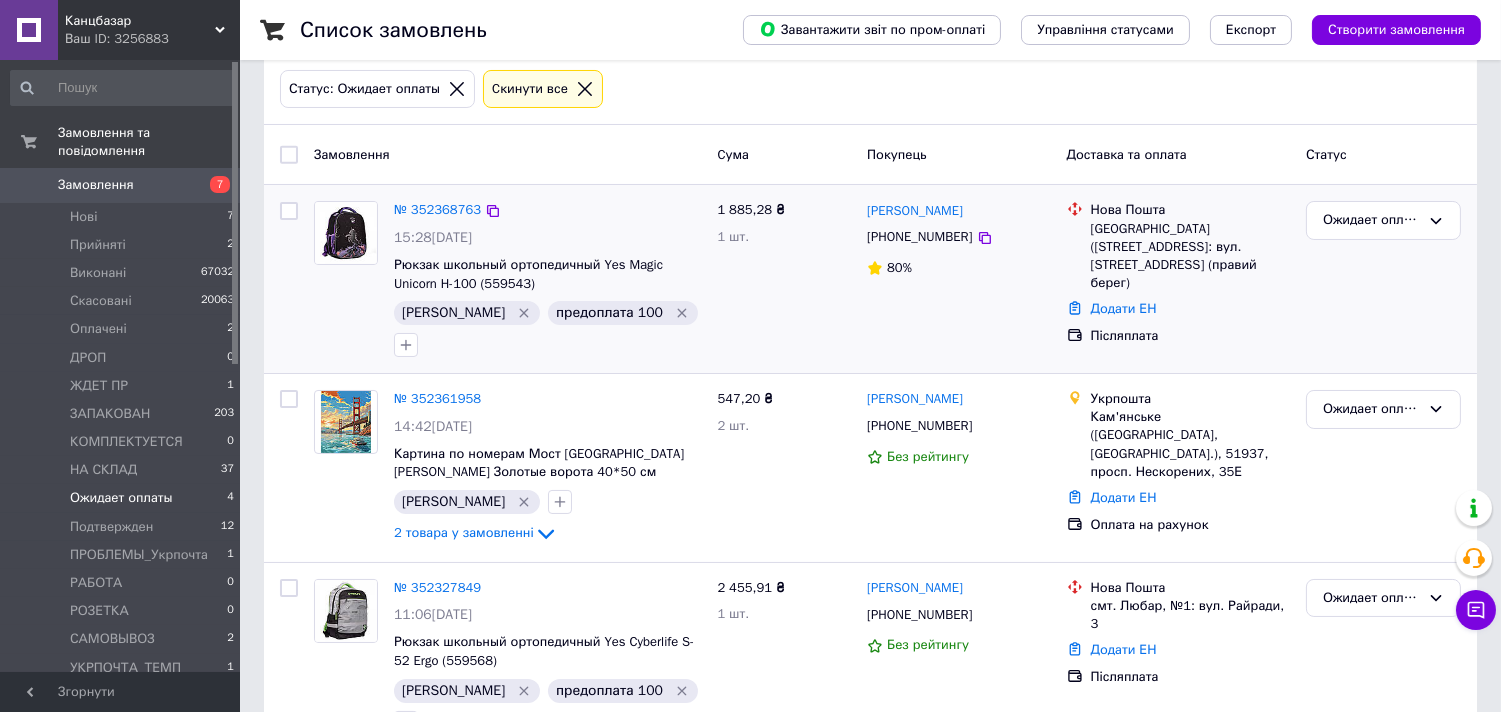 scroll, scrollTop: 222, scrollLeft: 0, axis: vertical 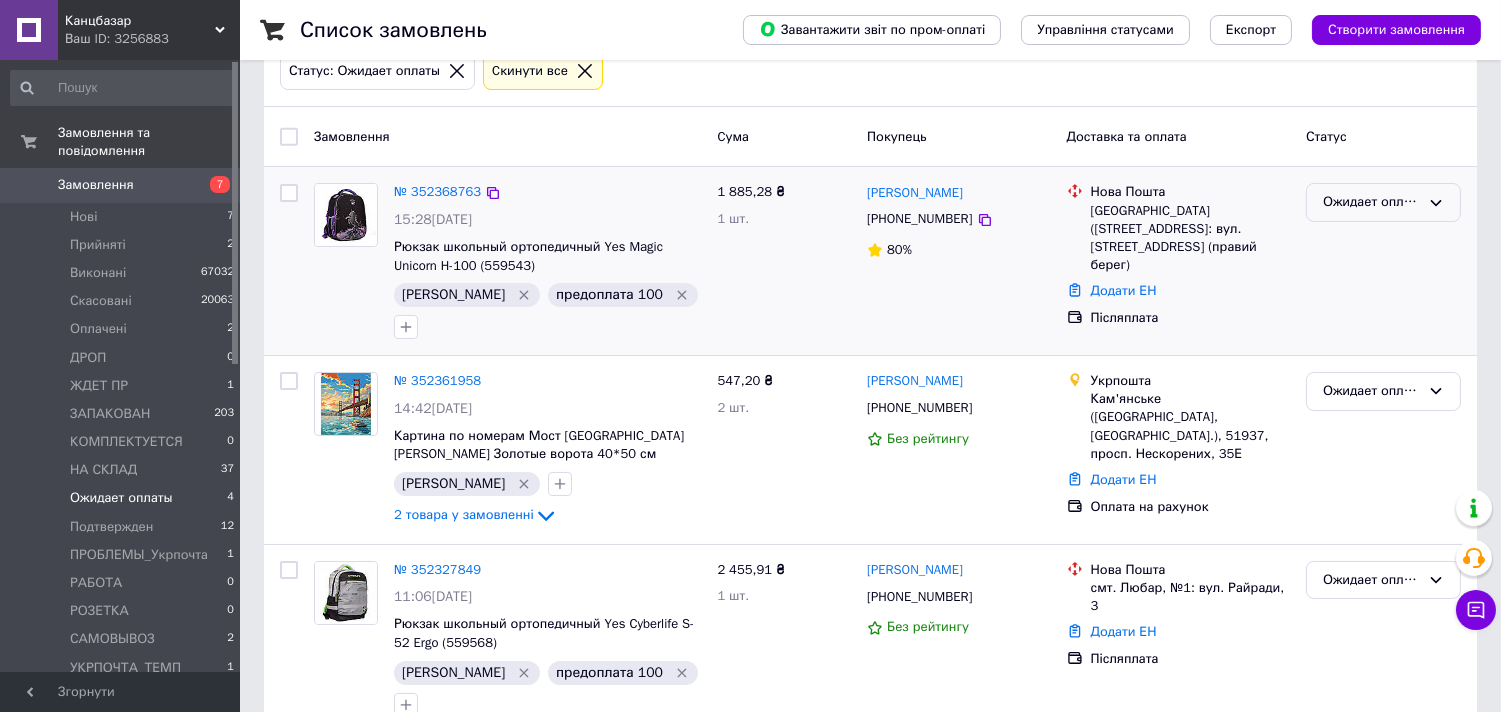 click on "Ожидает оплаты" at bounding box center [1371, 202] 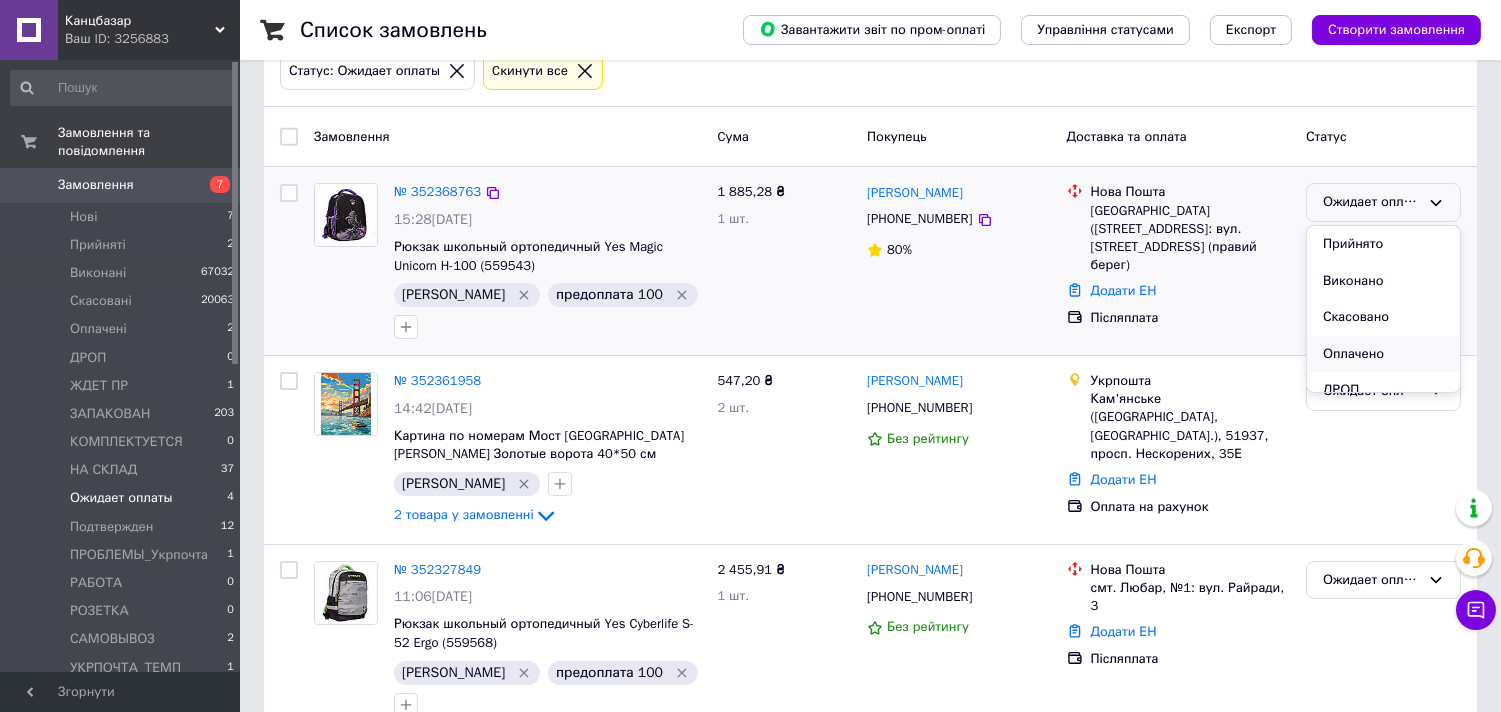 click on "Оплачено" at bounding box center (1383, 354) 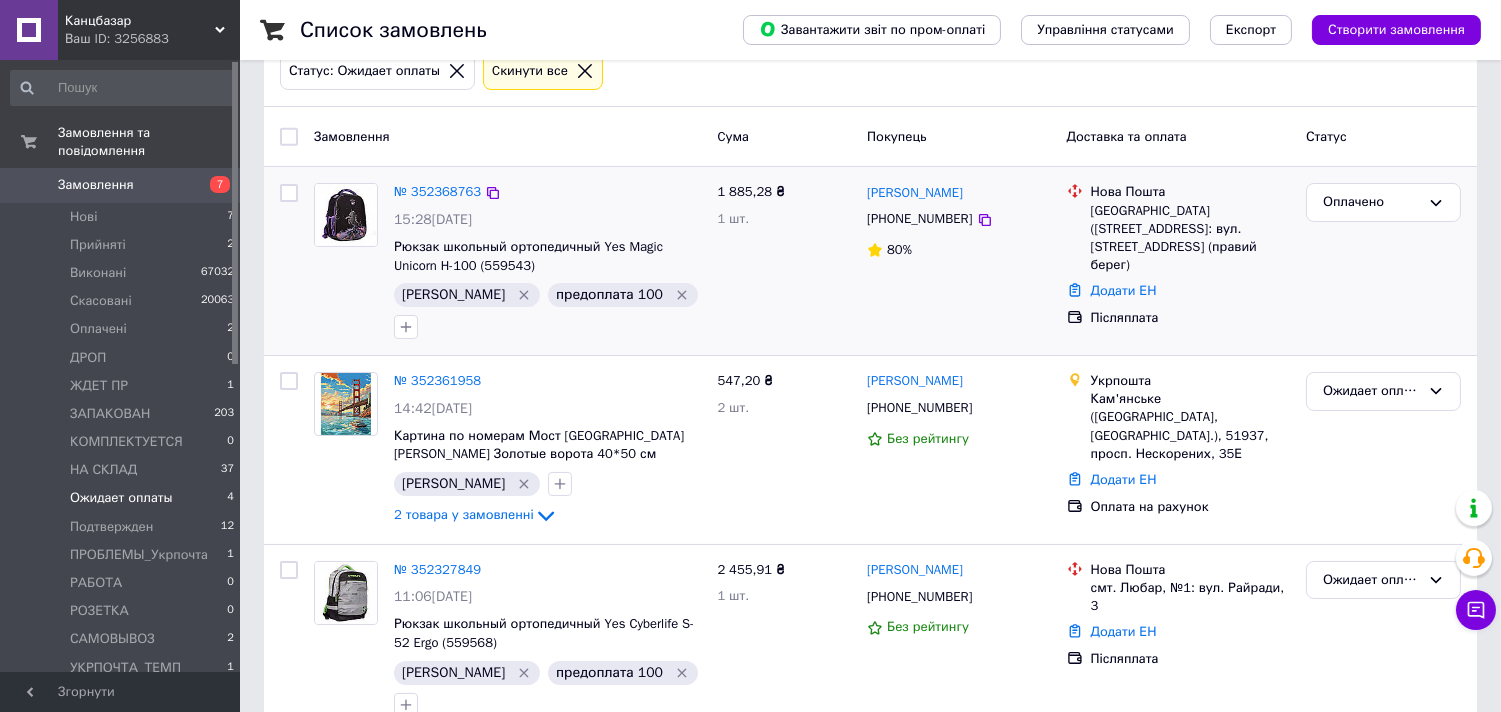 click 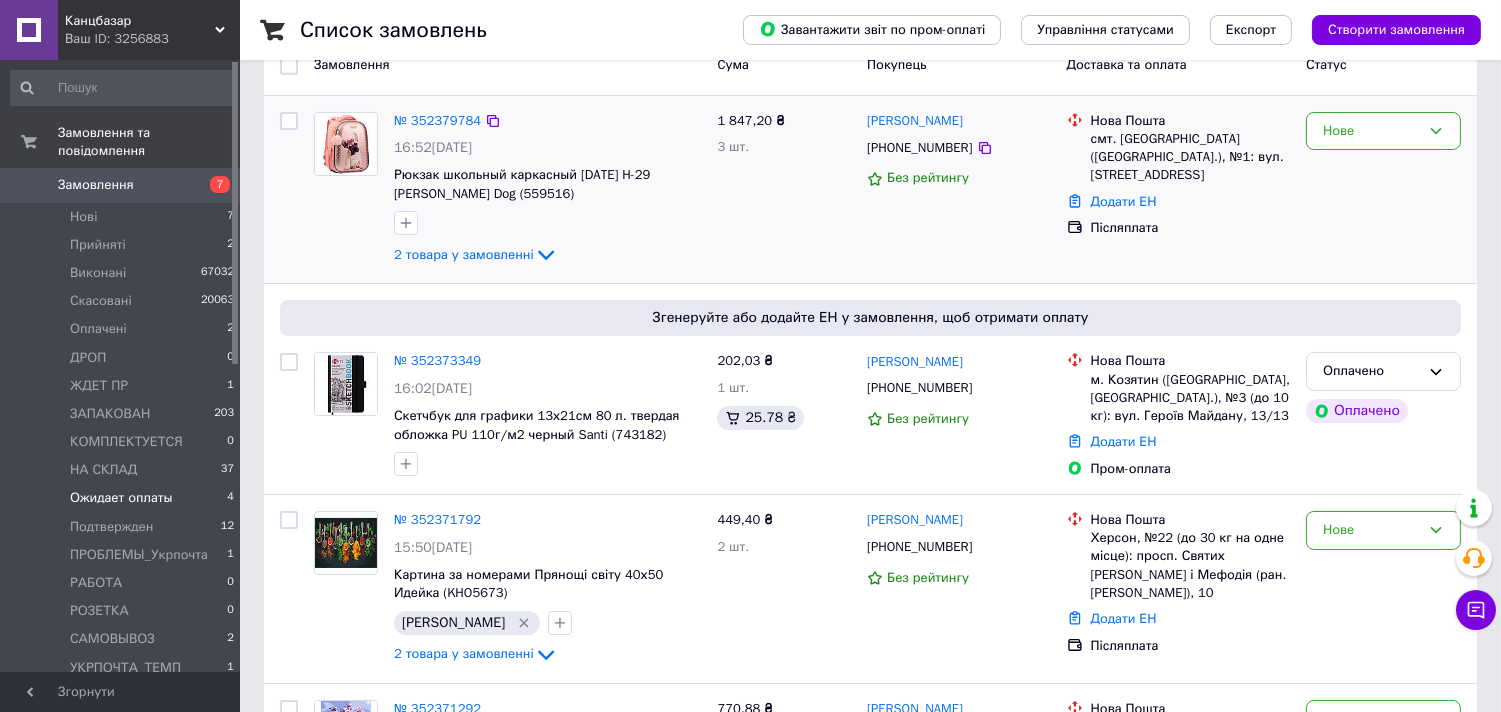 scroll, scrollTop: 0, scrollLeft: 0, axis: both 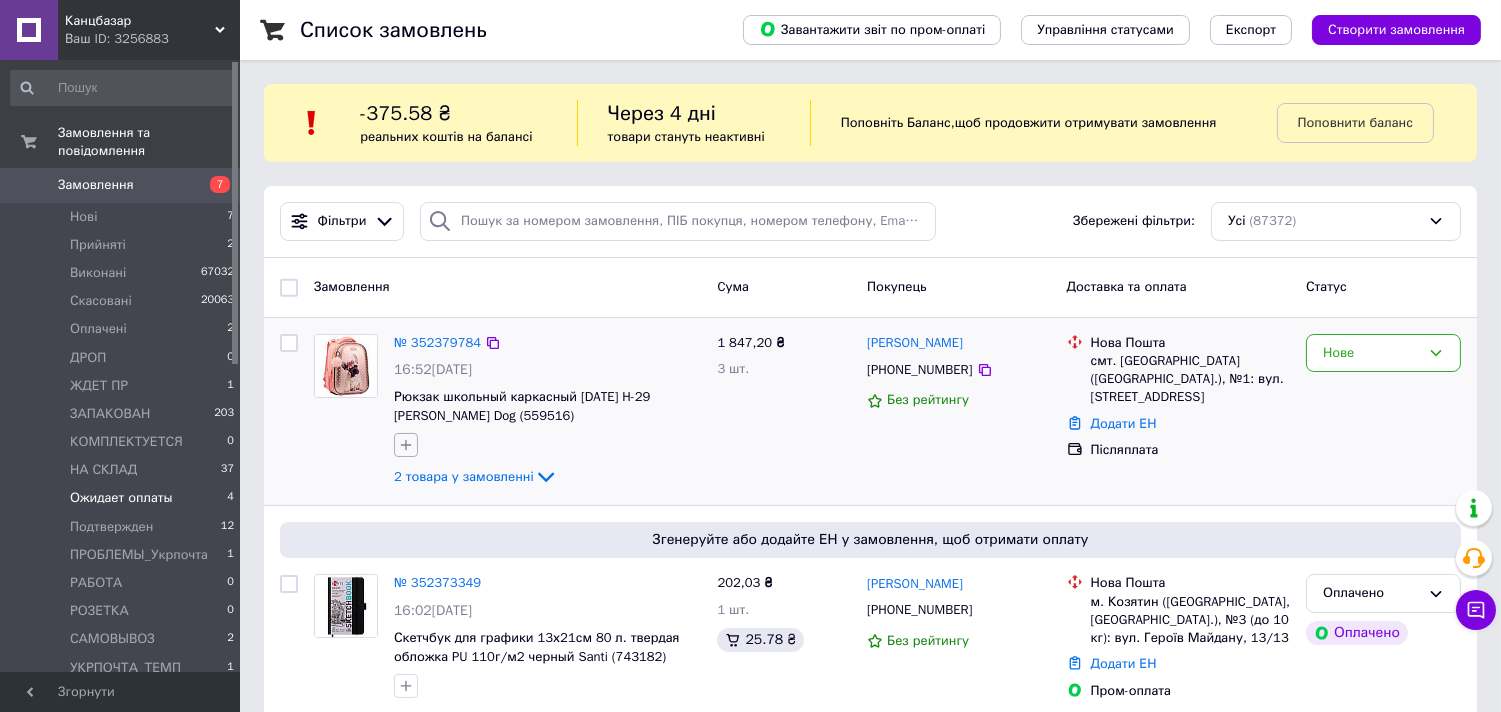 click 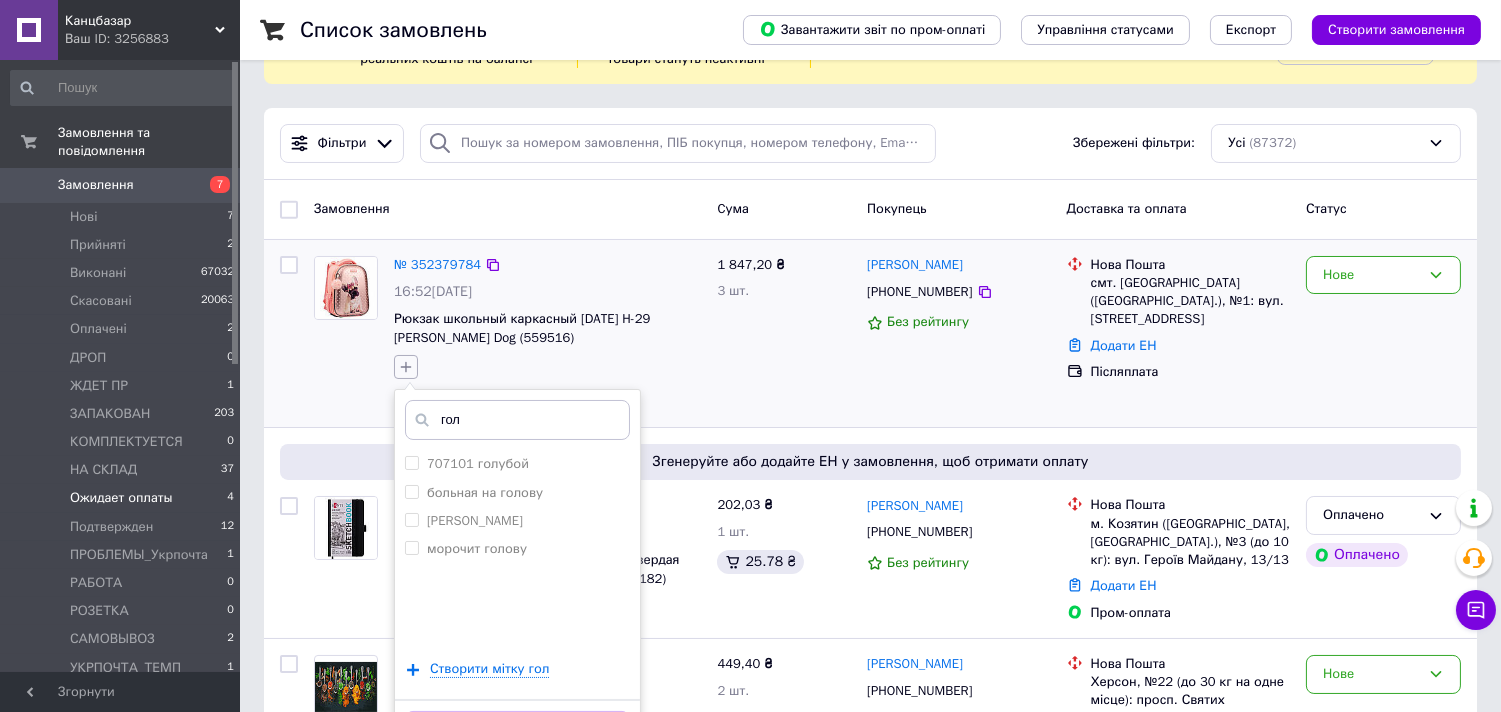 scroll, scrollTop: 222, scrollLeft: 0, axis: vertical 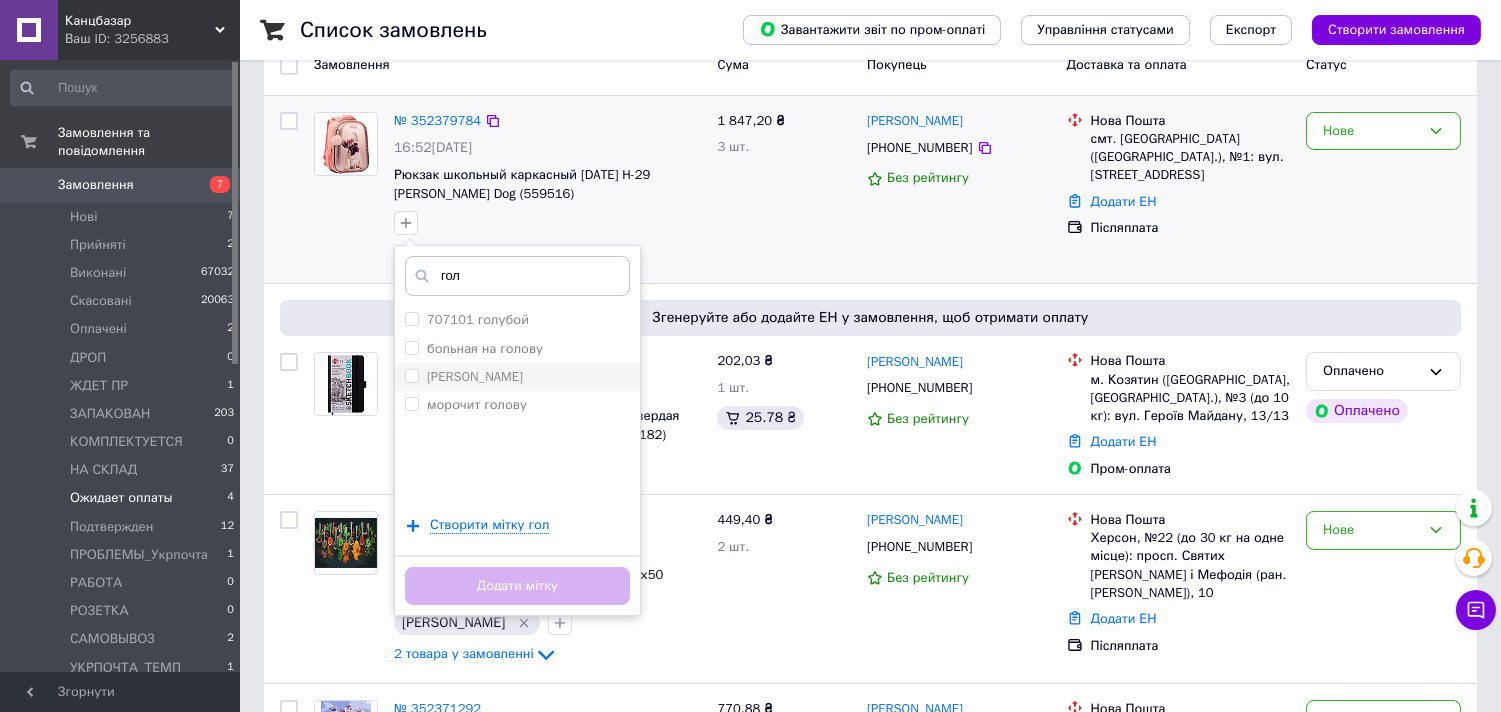 type on "гол" 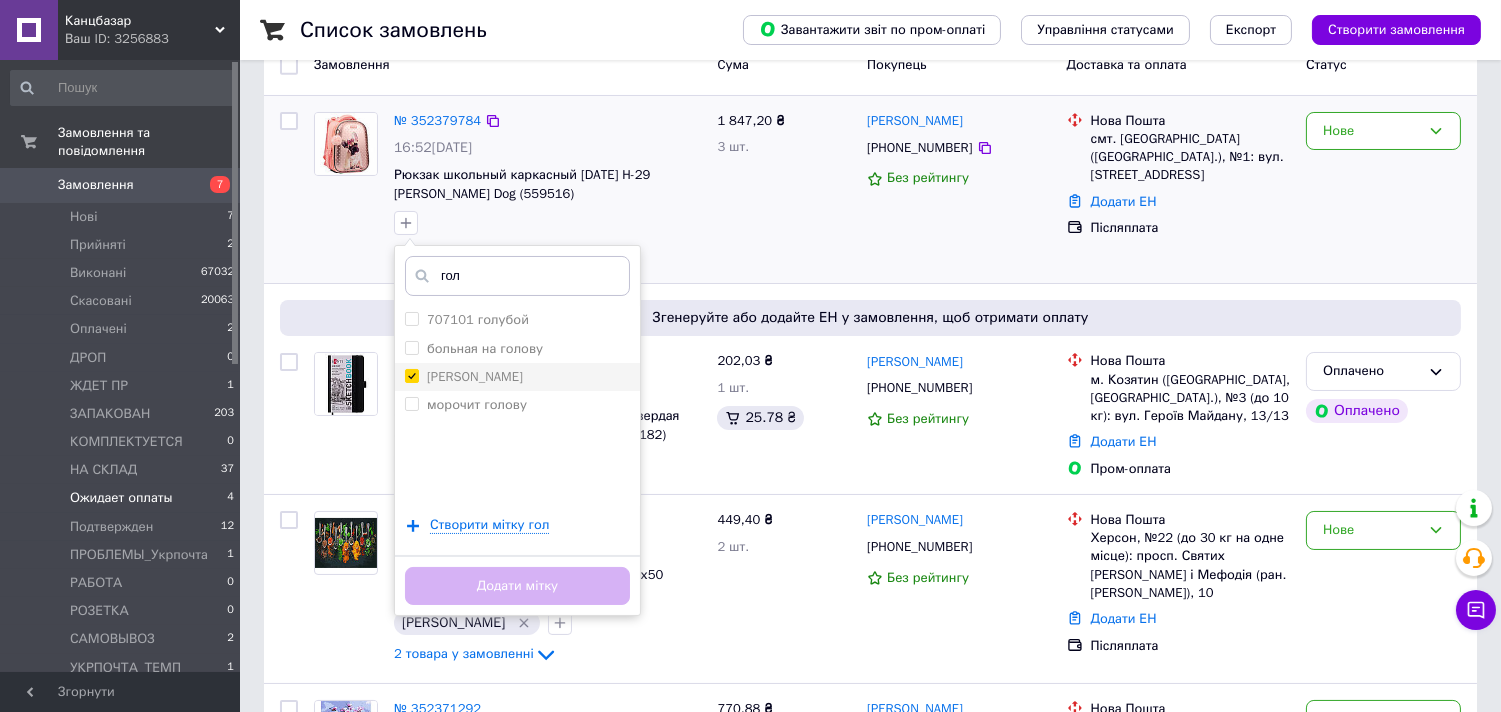 checkbox on "true" 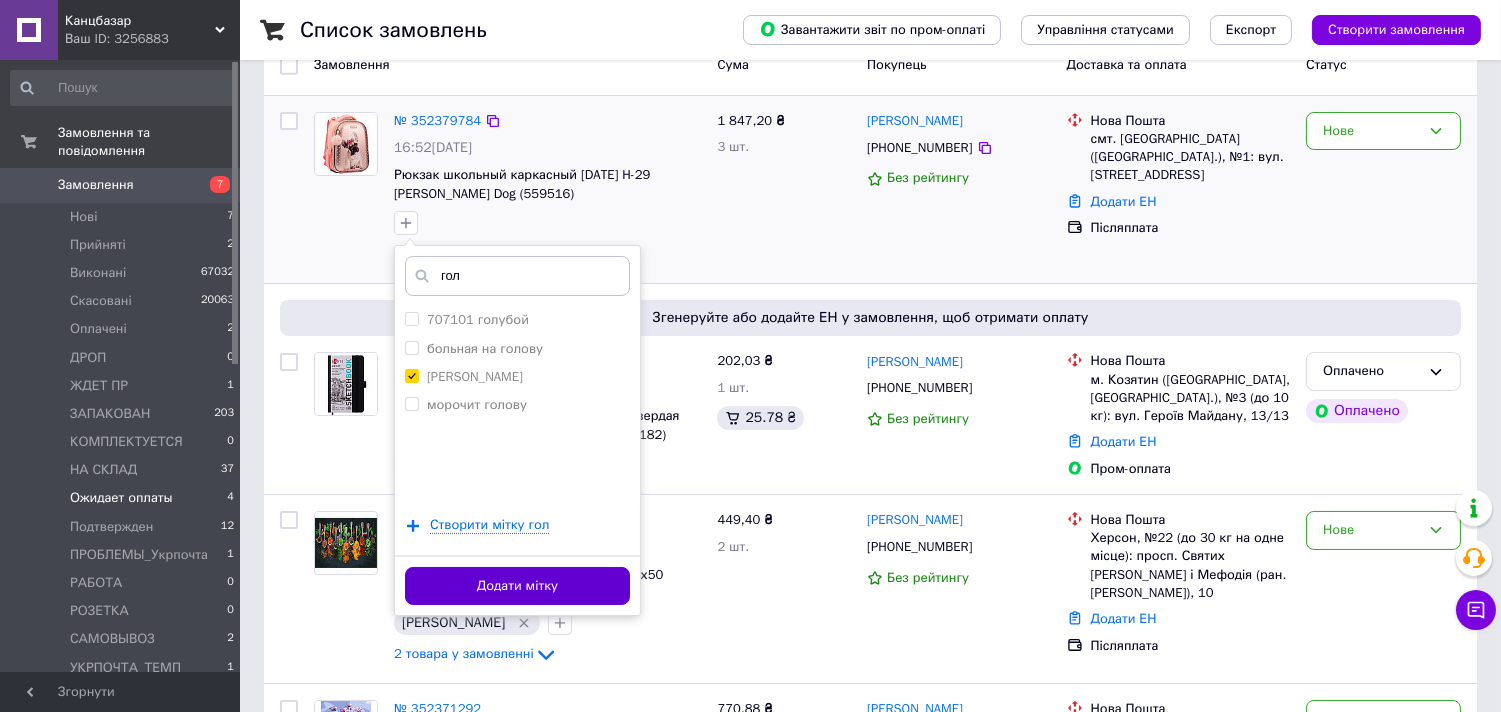 click on "Додати мітку" at bounding box center (517, 586) 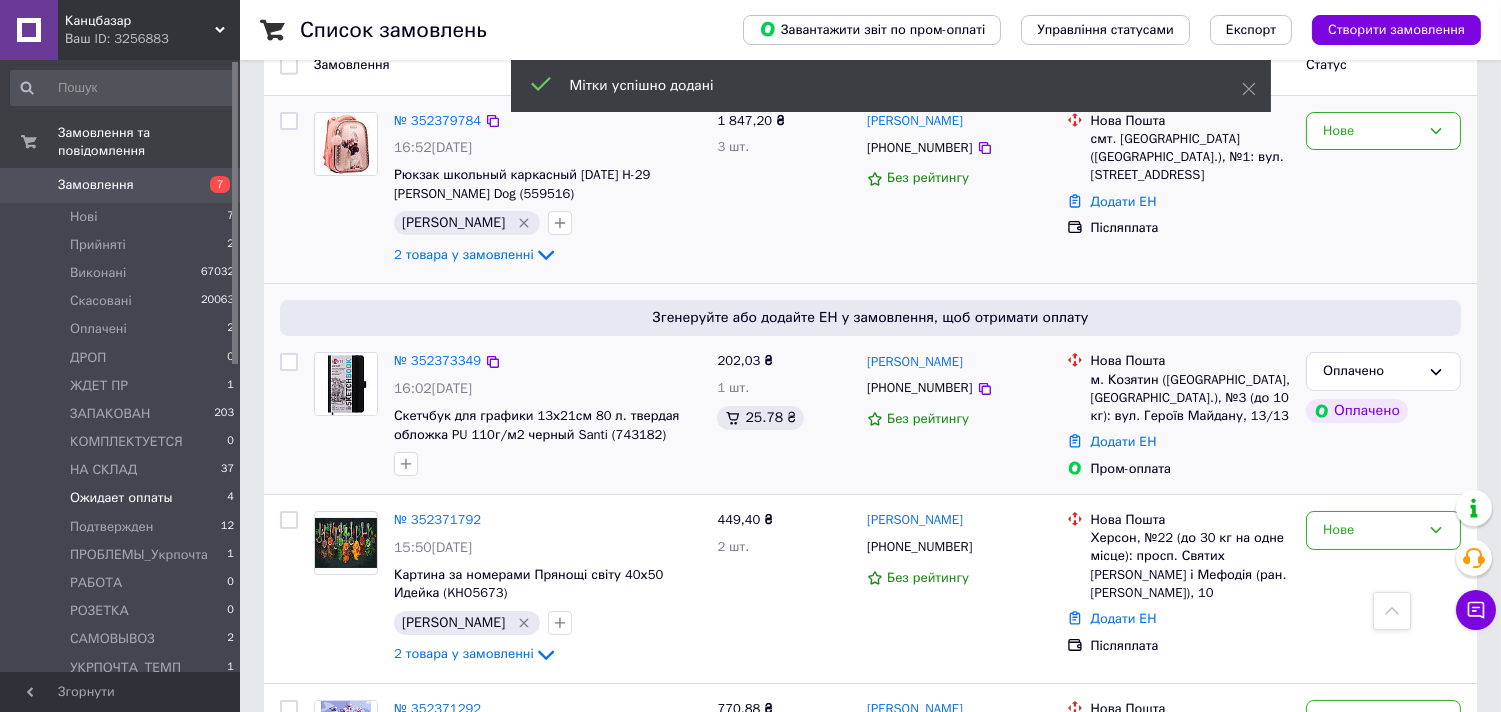 scroll, scrollTop: 555, scrollLeft: 0, axis: vertical 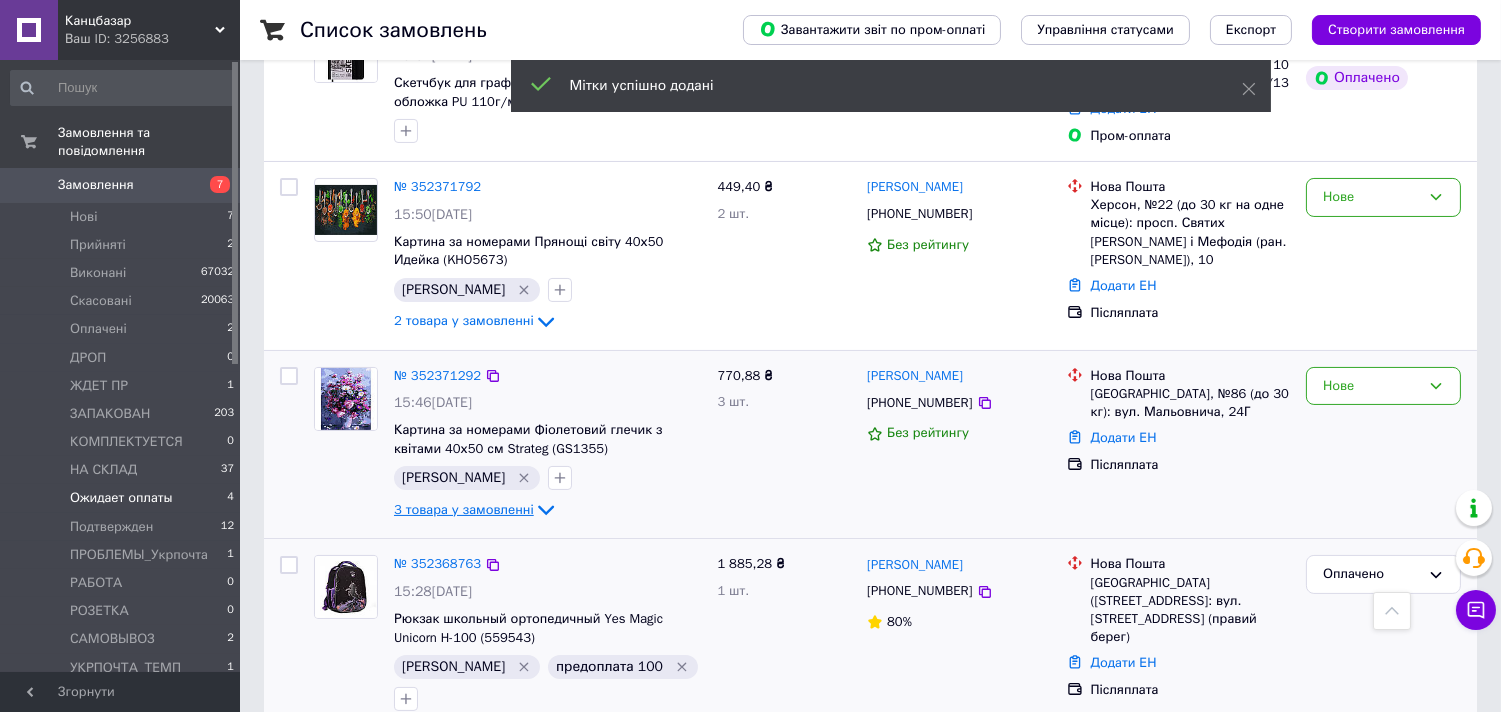 click 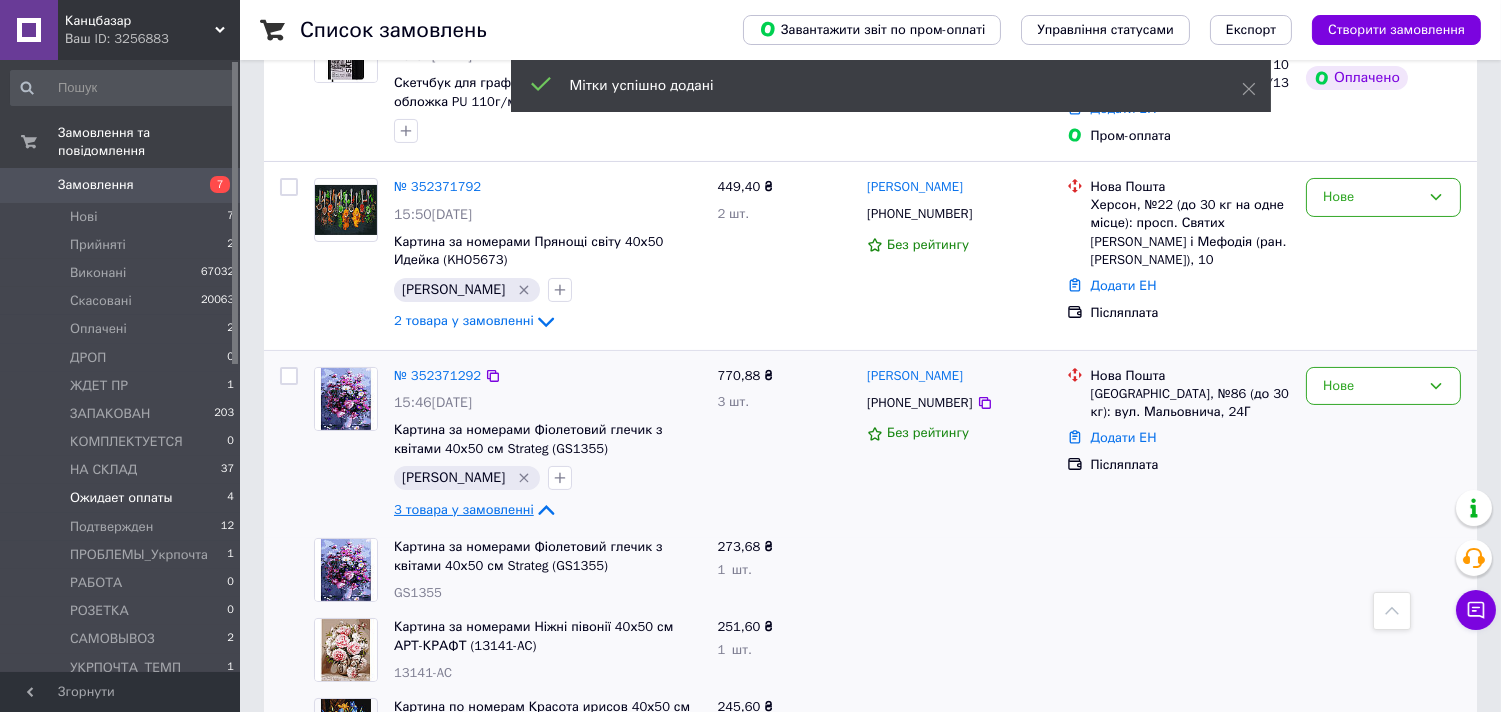 scroll, scrollTop: 666, scrollLeft: 0, axis: vertical 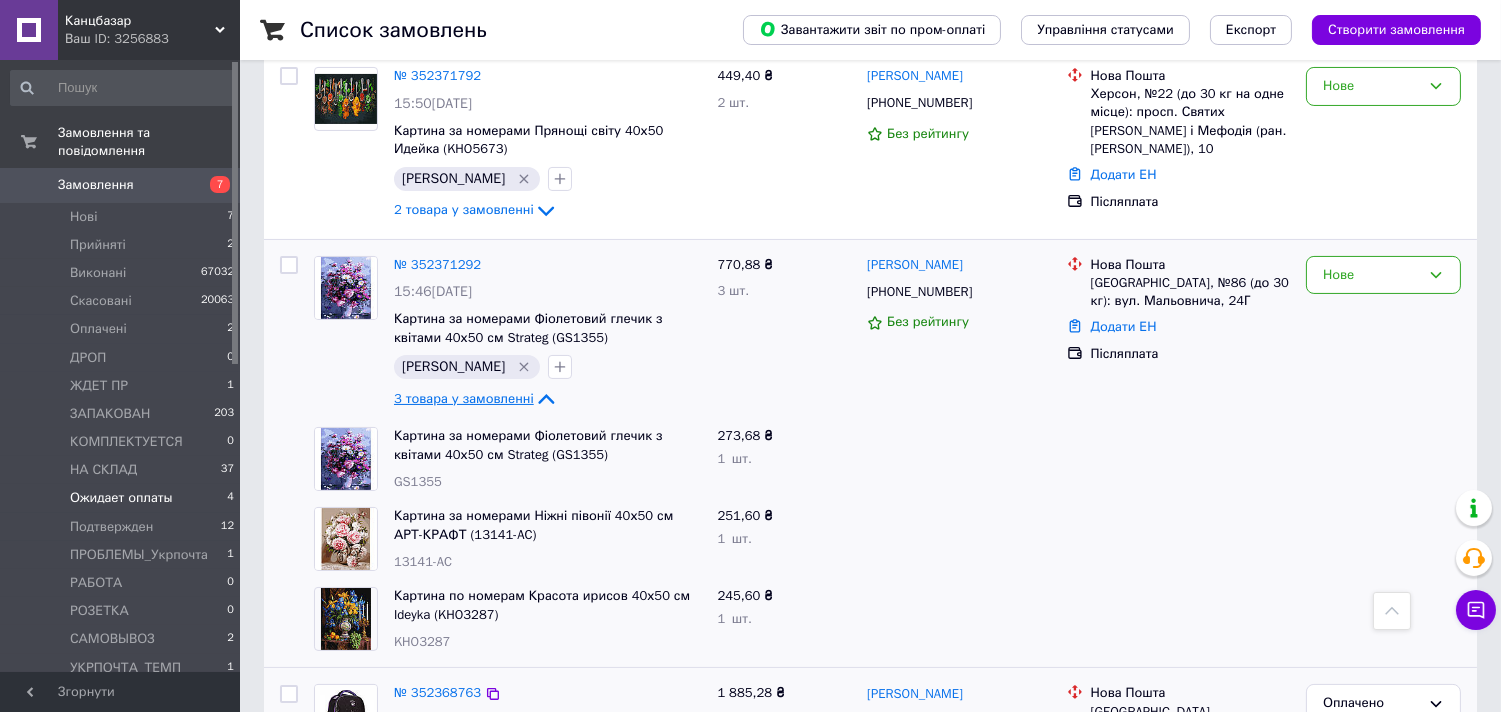 click on "Картина за номерами Фіолетовий глечик з квітами 40х50 см Strateg (GS1355) GS1355" at bounding box center (547, 459) 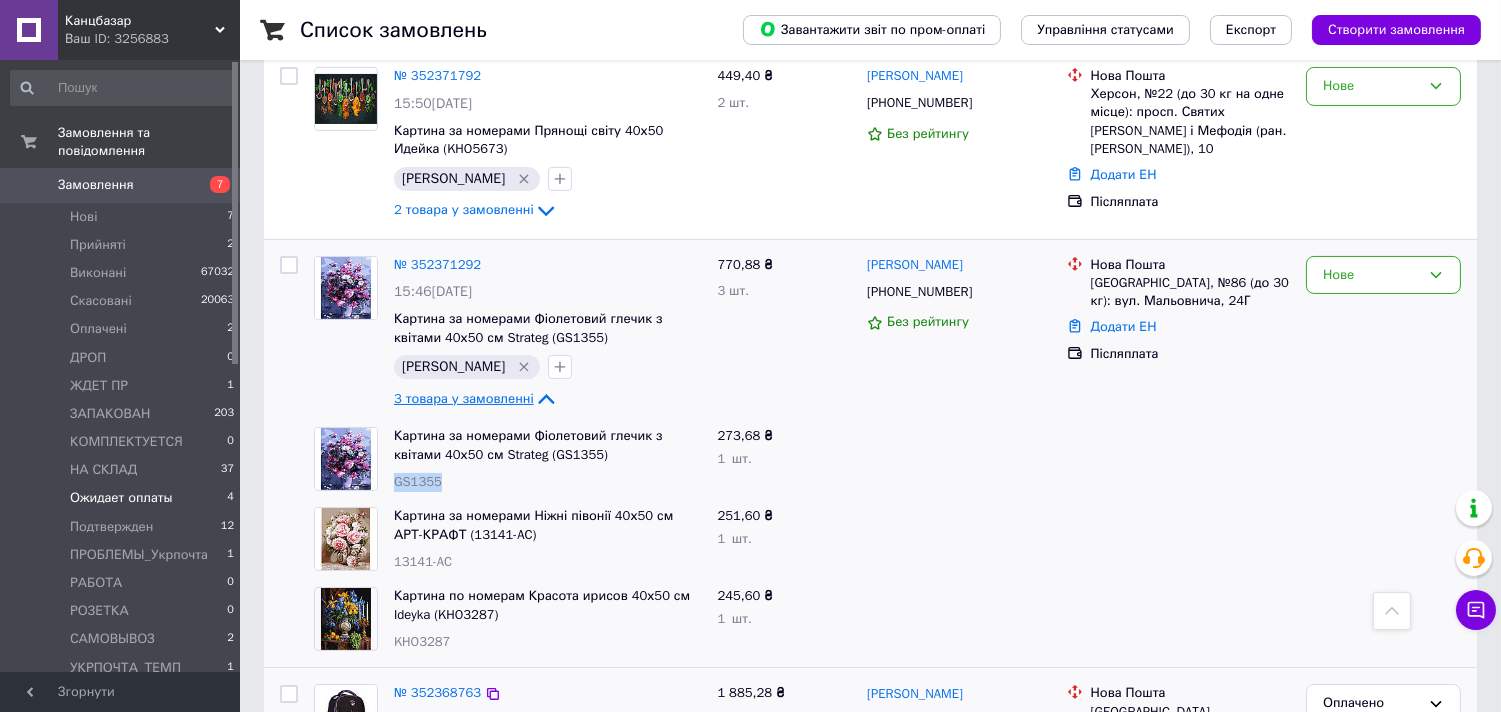 click on "Картина за номерами Фіолетовий глечик з квітами 40х50 см Strateg (GS1355) GS1355" at bounding box center [547, 459] 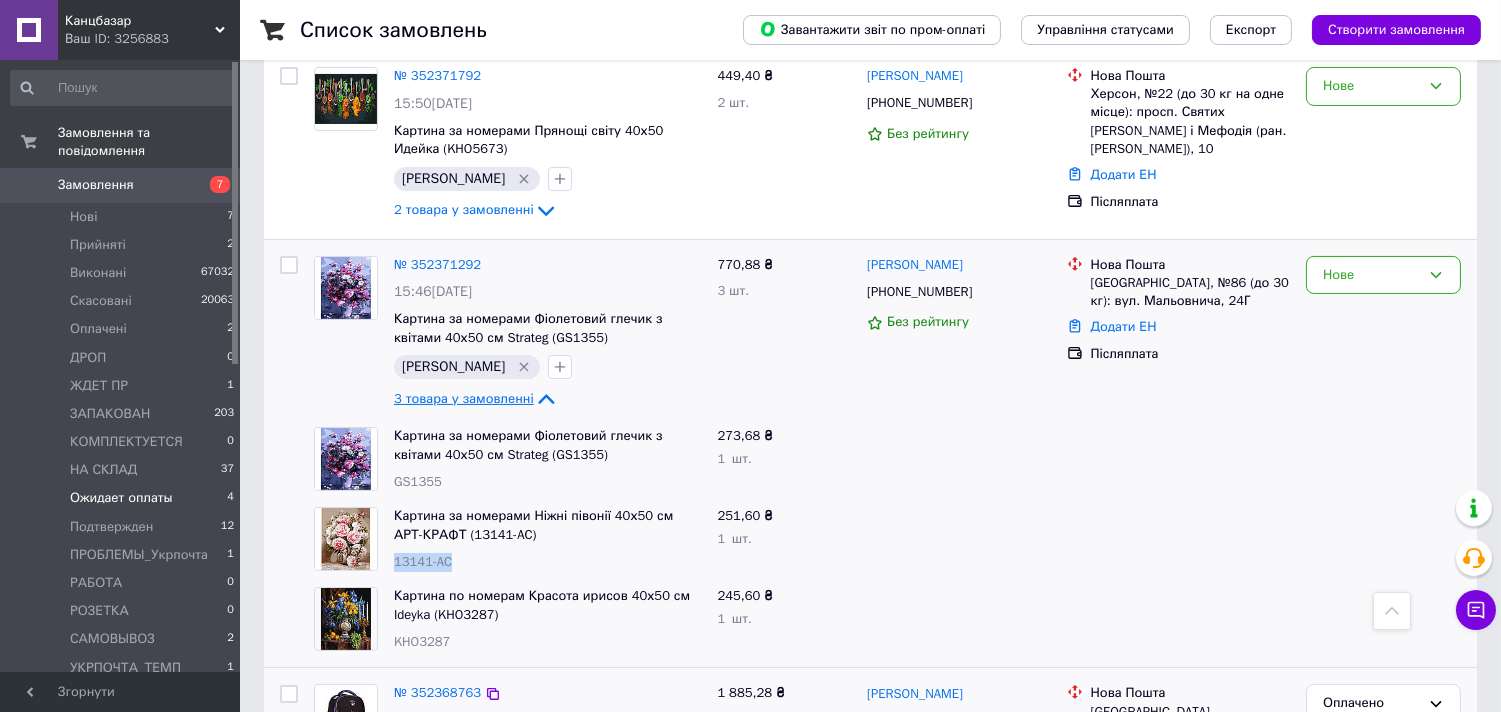drag, startPoint x: 393, startPoint y: 566, endPoint x: 455, endPoint y: 566, distance: 62 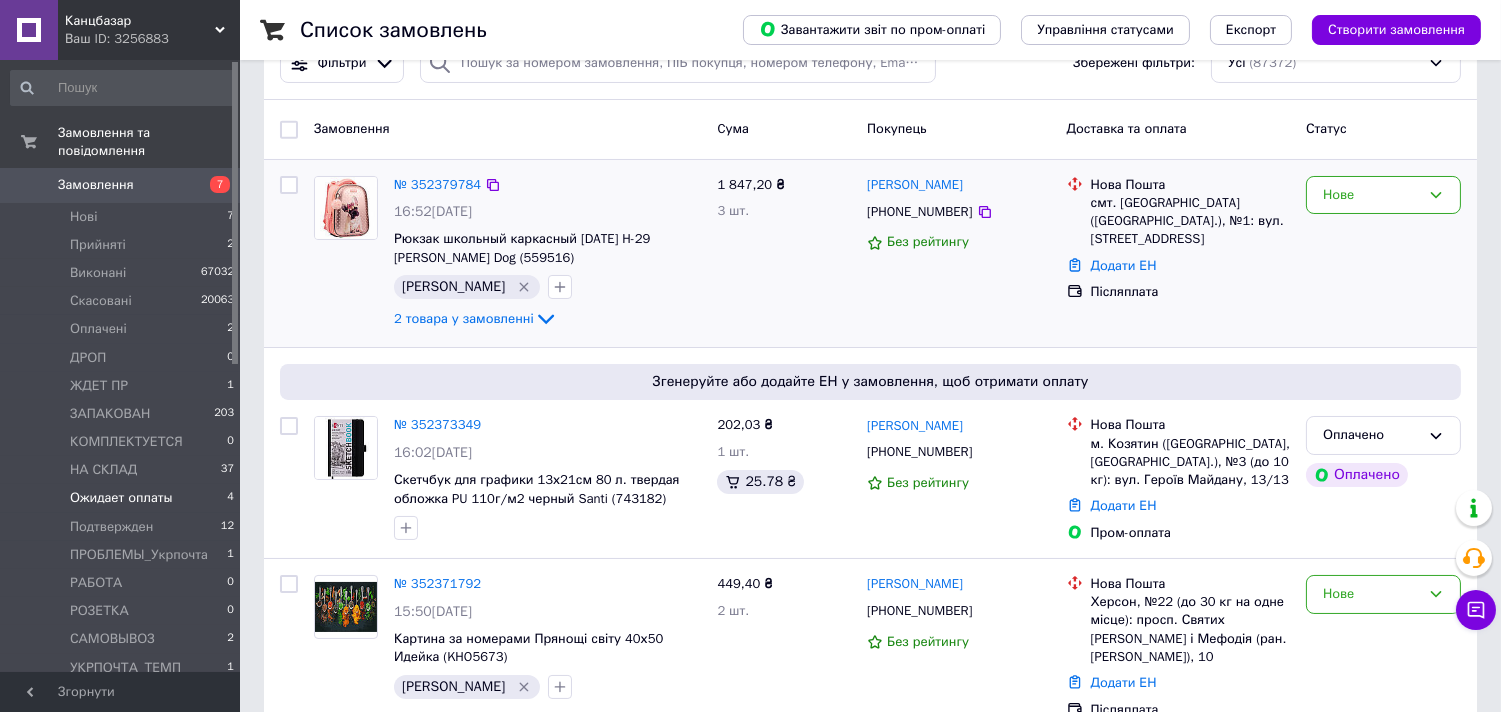 scroll, scrollTop: 111, scrollLeft: 0, axis: vertical 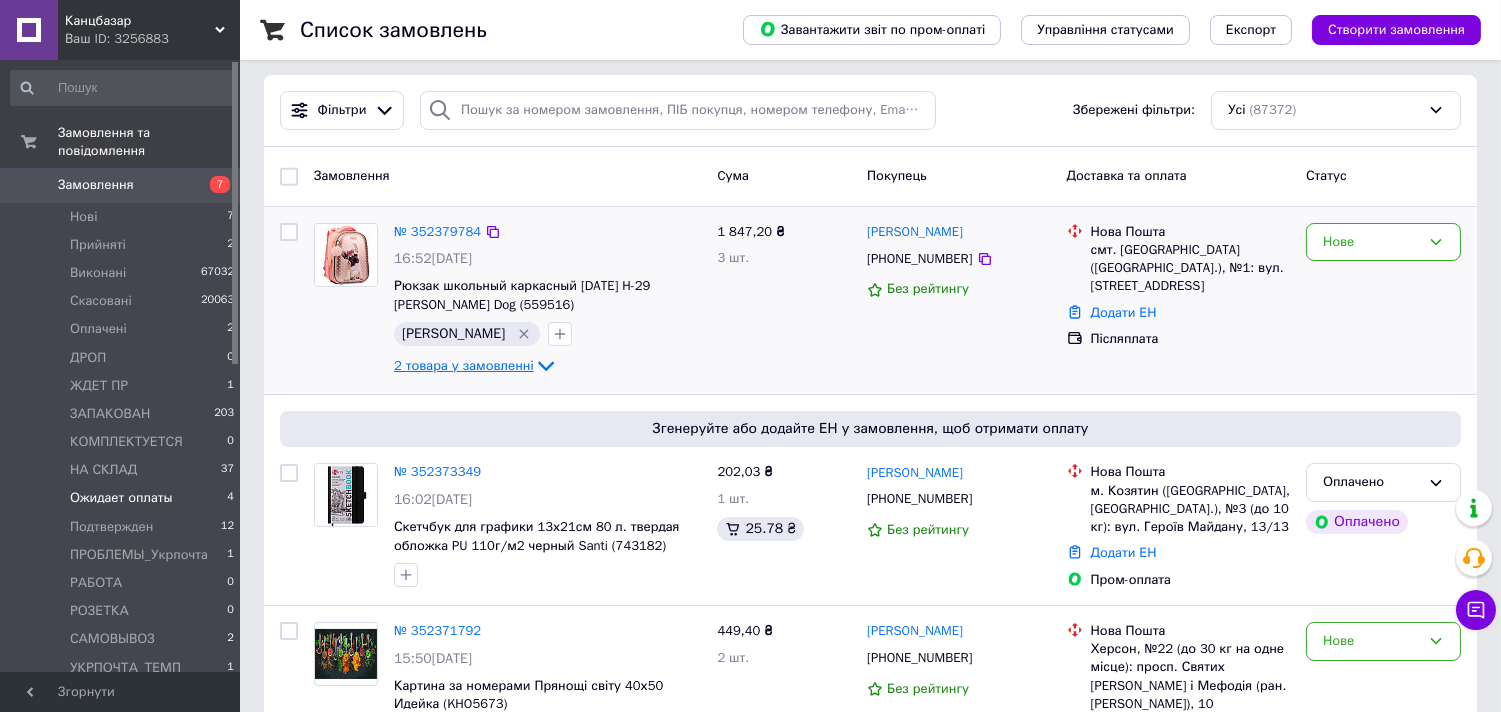 click on "2 товара у замовленні" at bounding box center [464, 365] 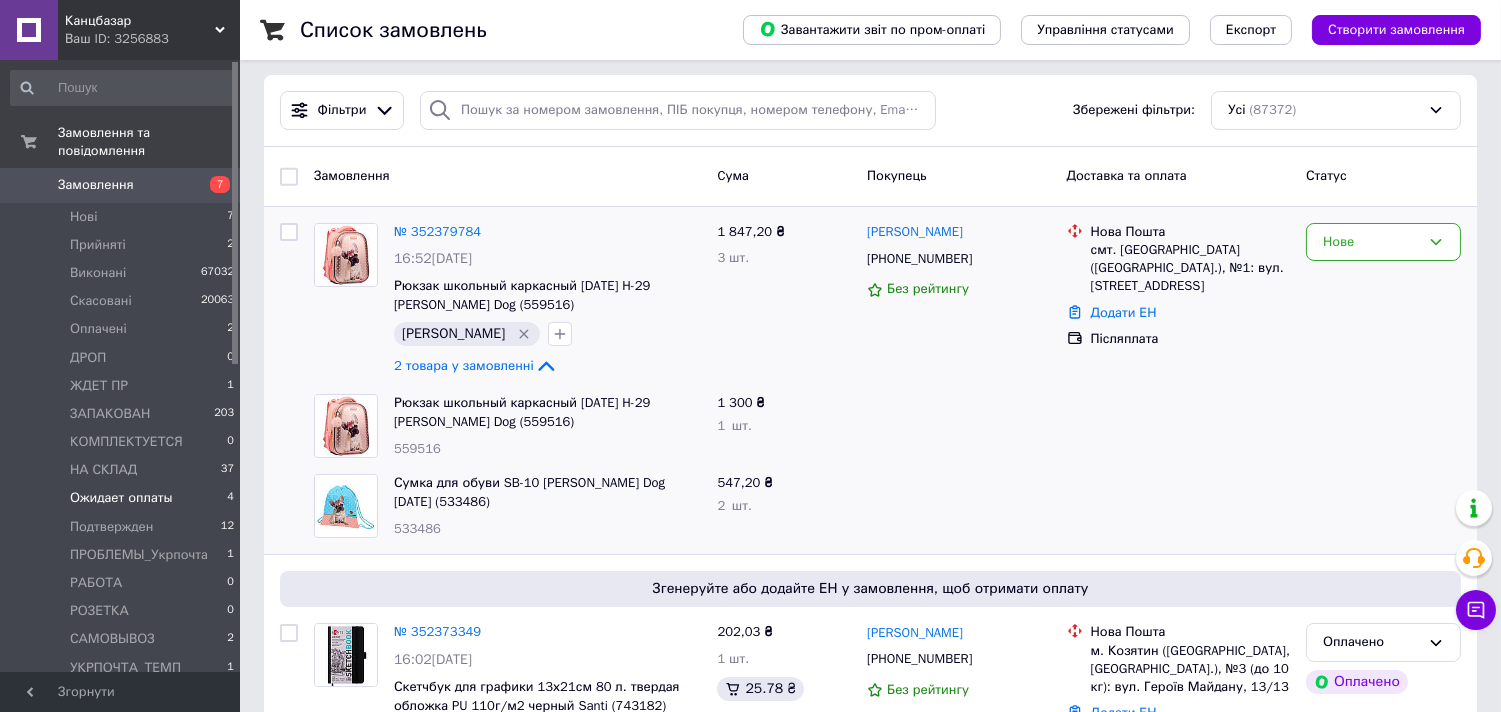 click on "559516" at bounding box center (417, 448) 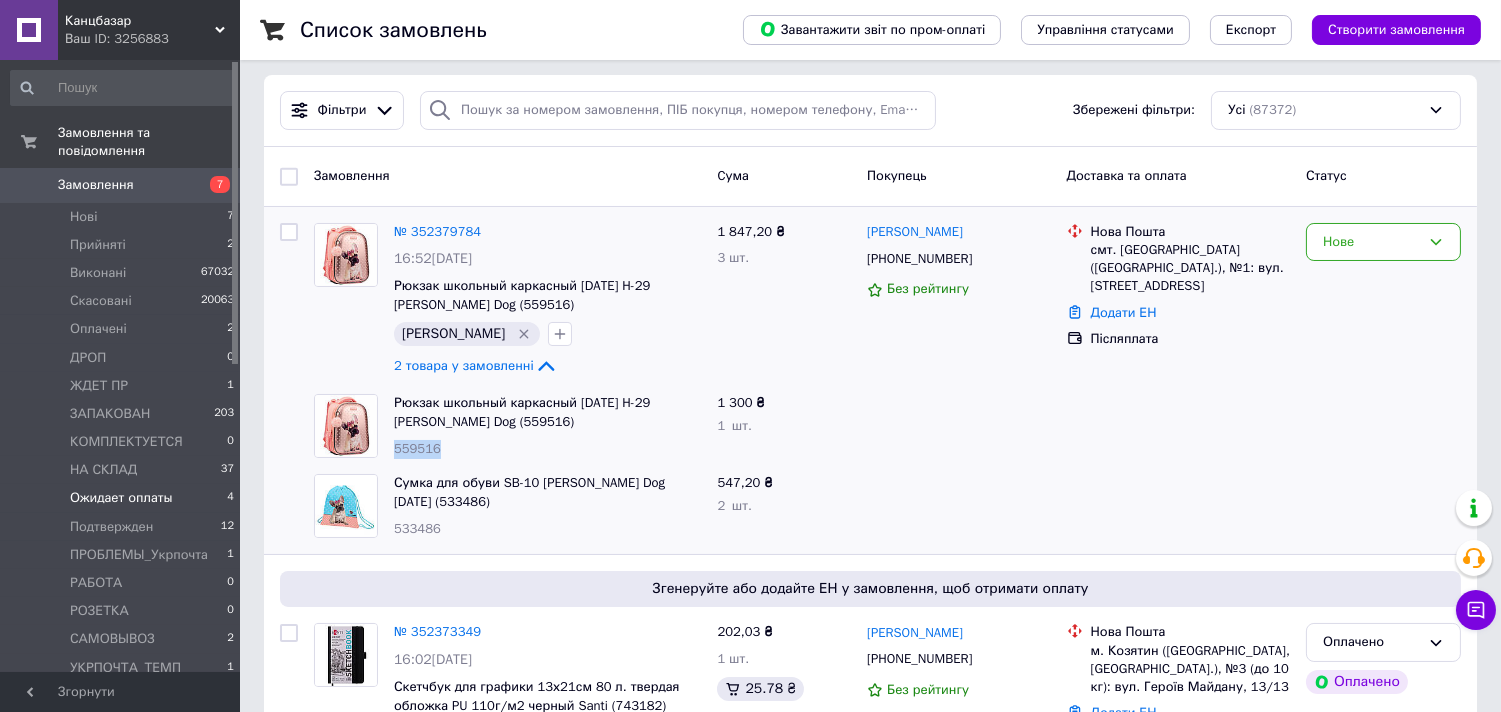 click on "559516" at bounding box center [417, 448] 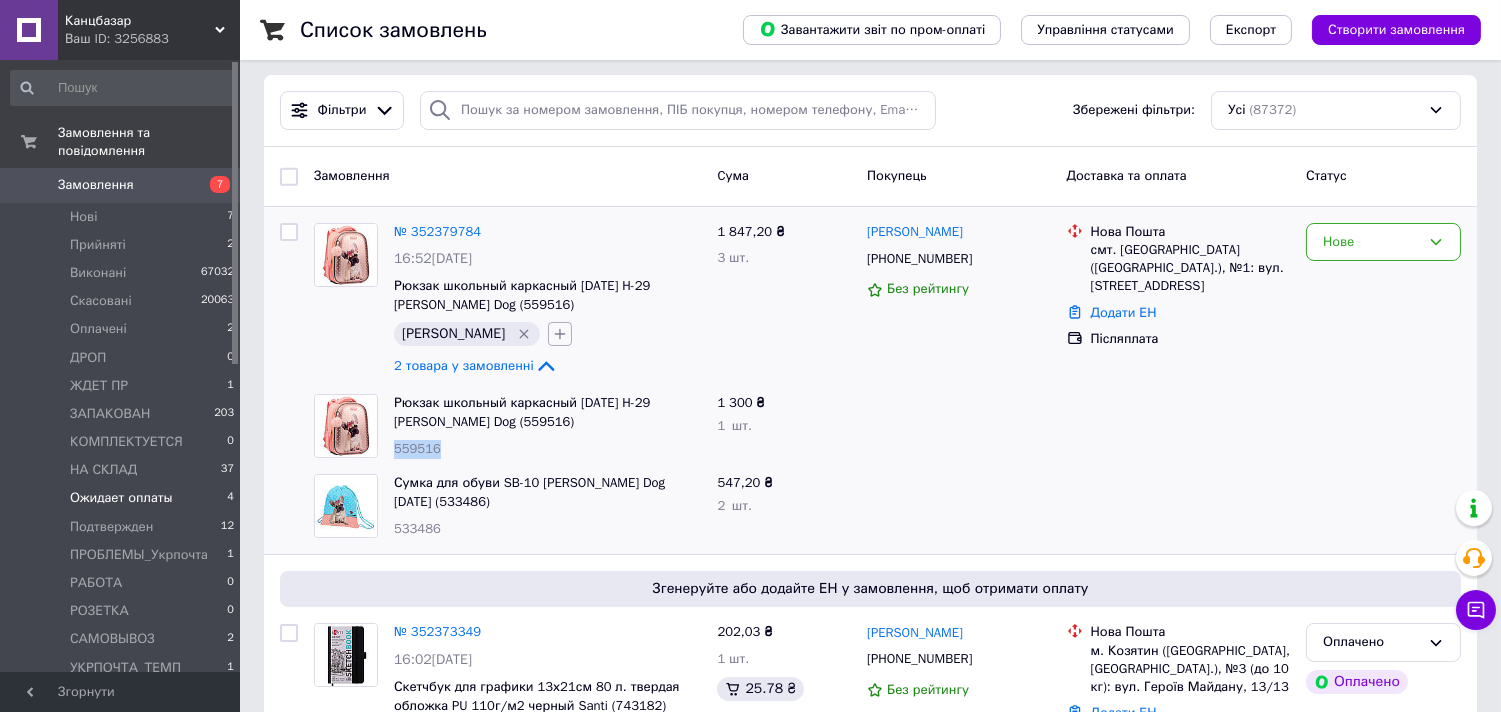 click 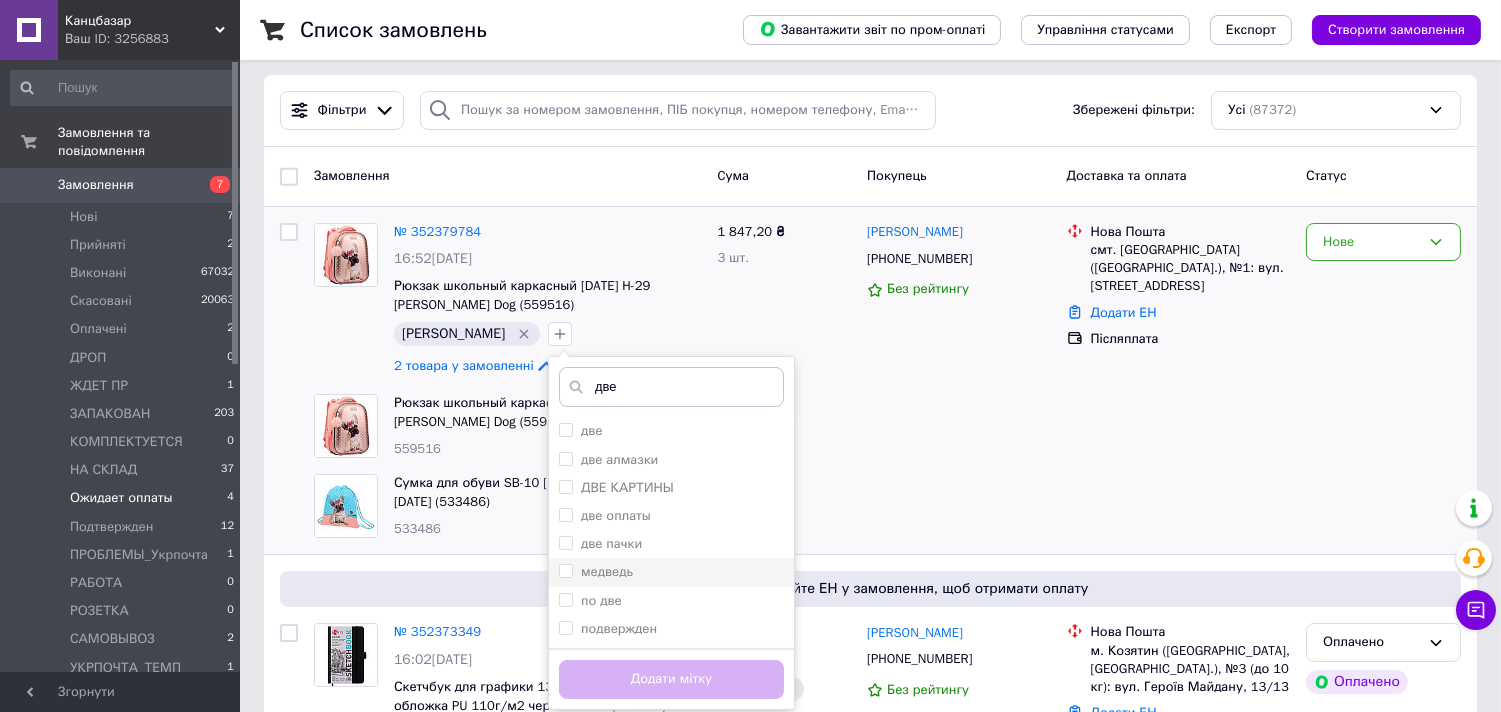 scroll, scrollTop: 222, scrollLeft: 0, axis: vertical 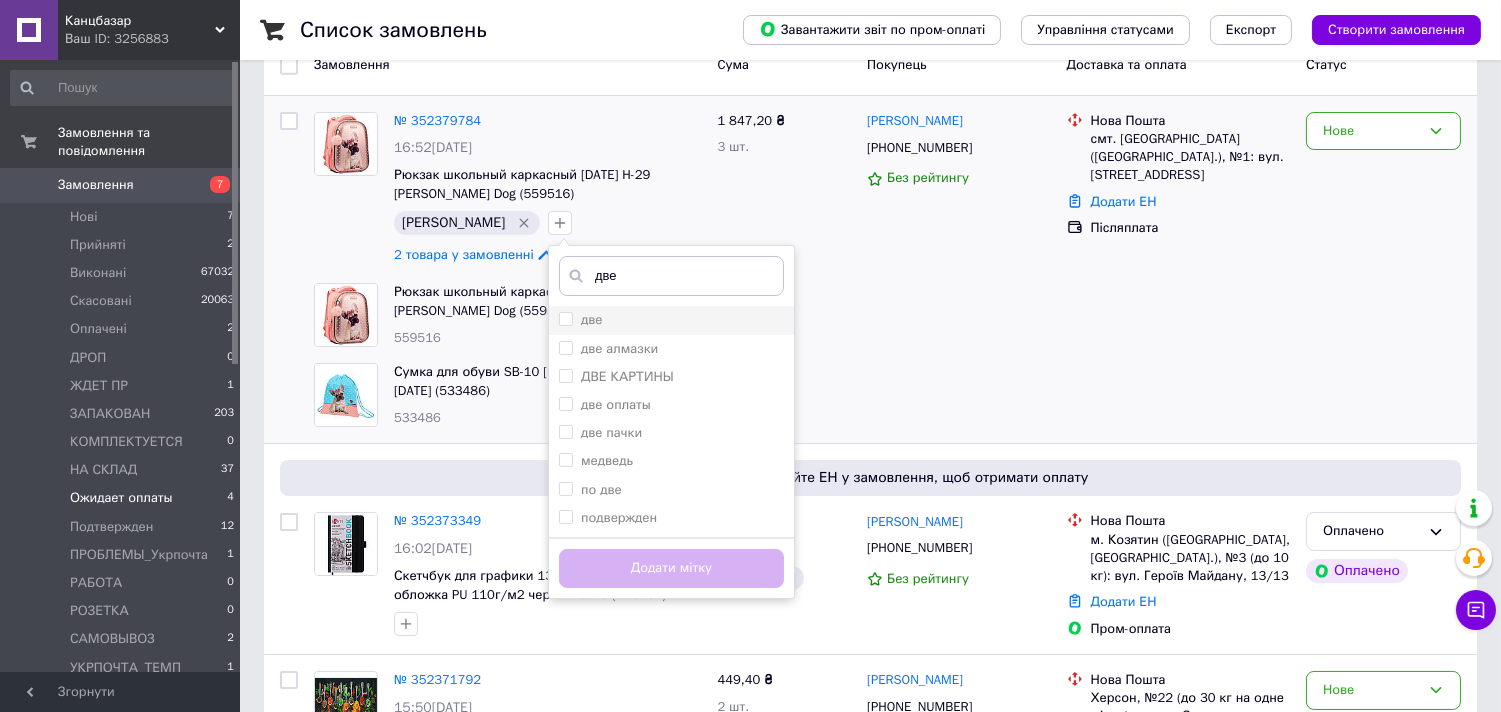 type on "две" 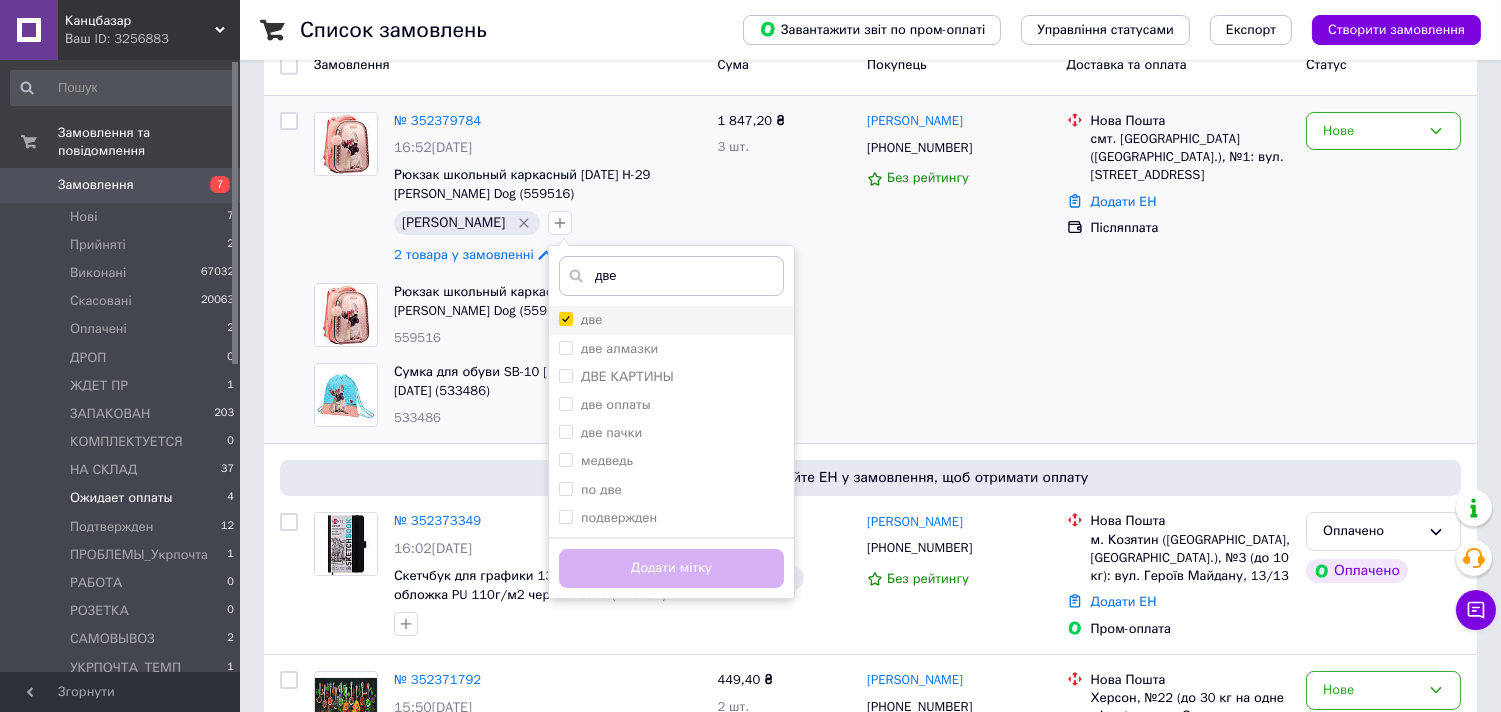 checkbox on "true" 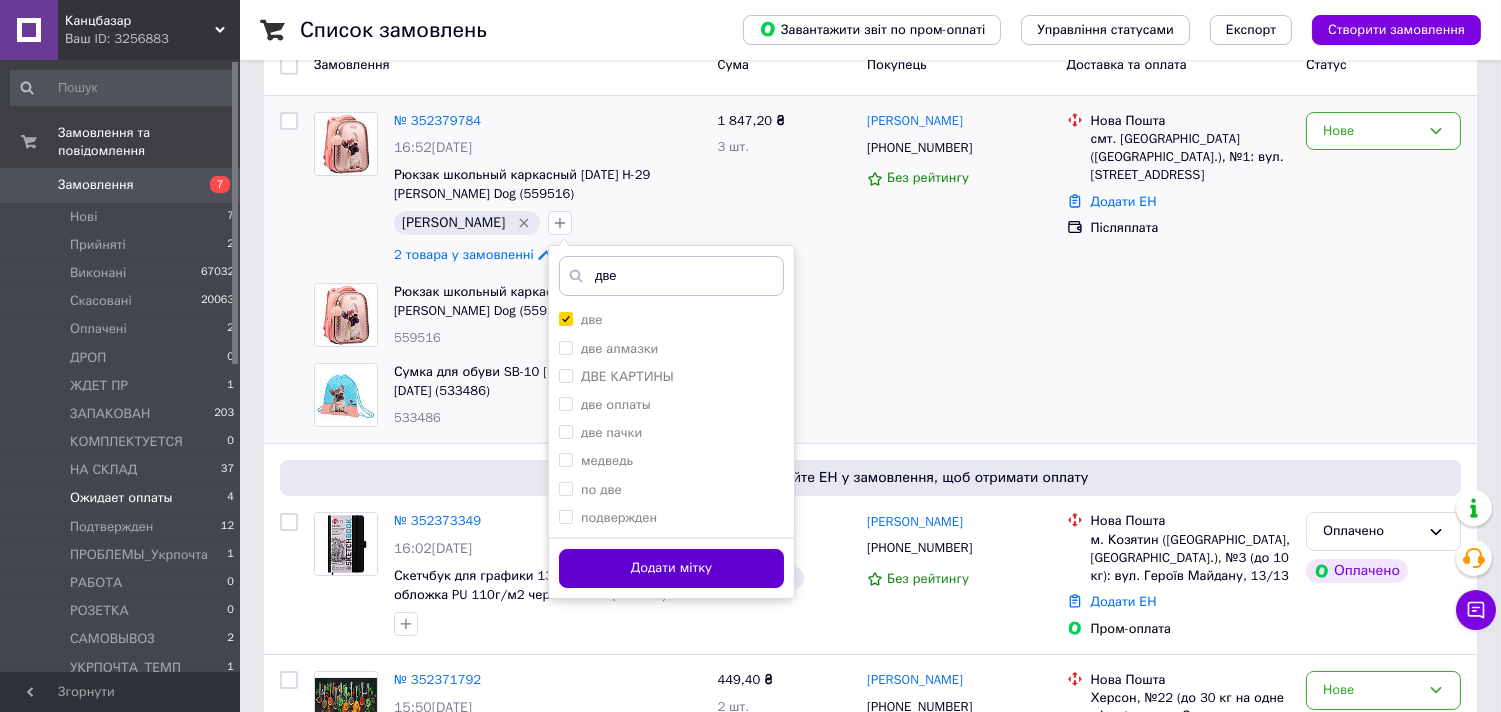 click on "Додати мітку" at bounding box center (671, 568) 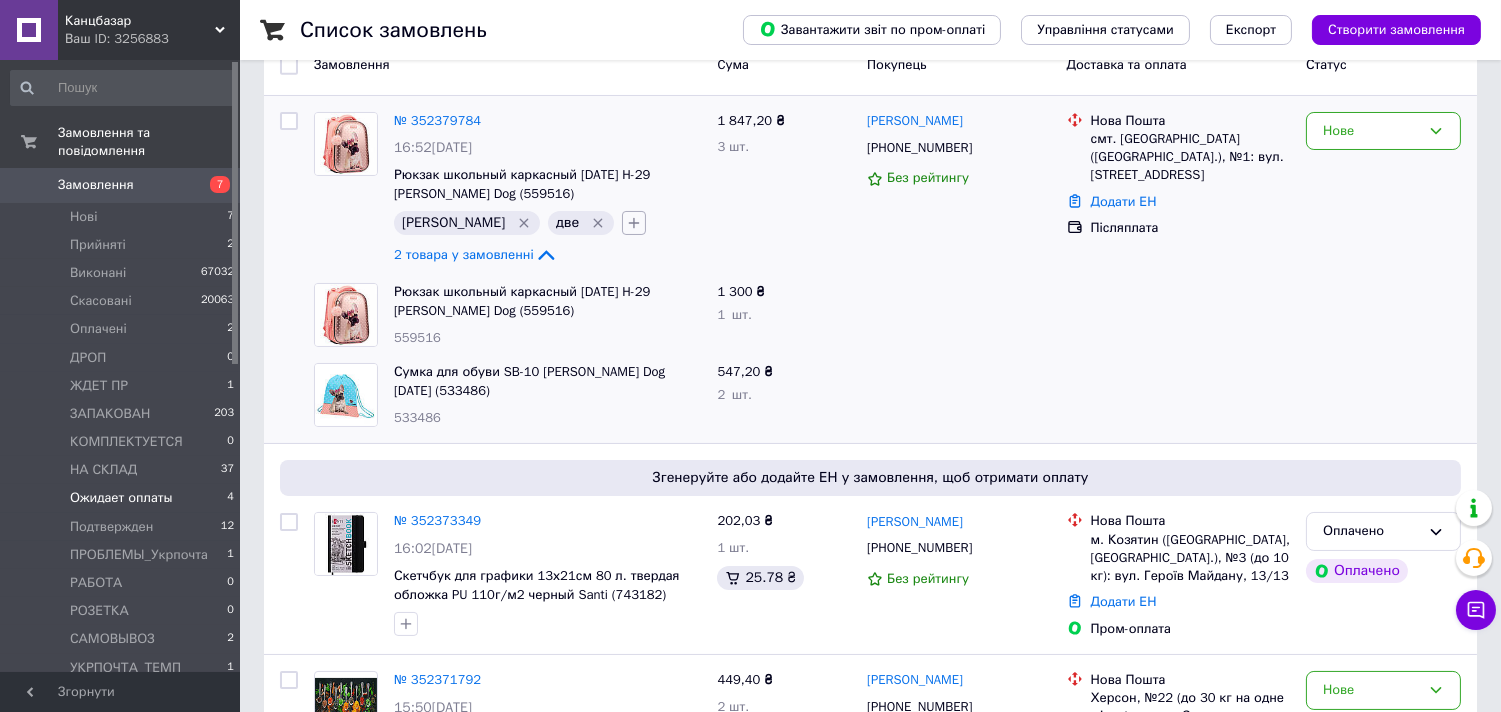 click 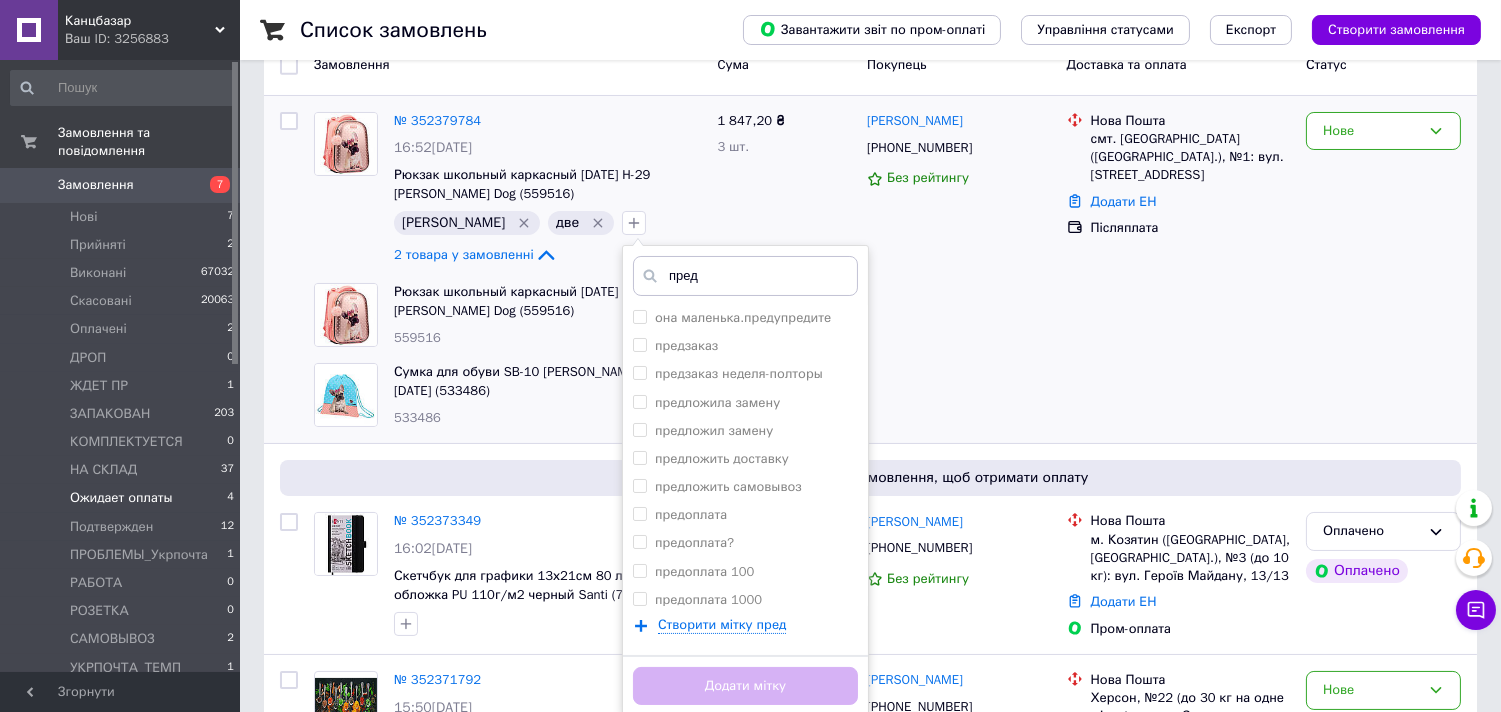 scroll, scrollTop: 222, scrollLeft: 0, axis: vertical 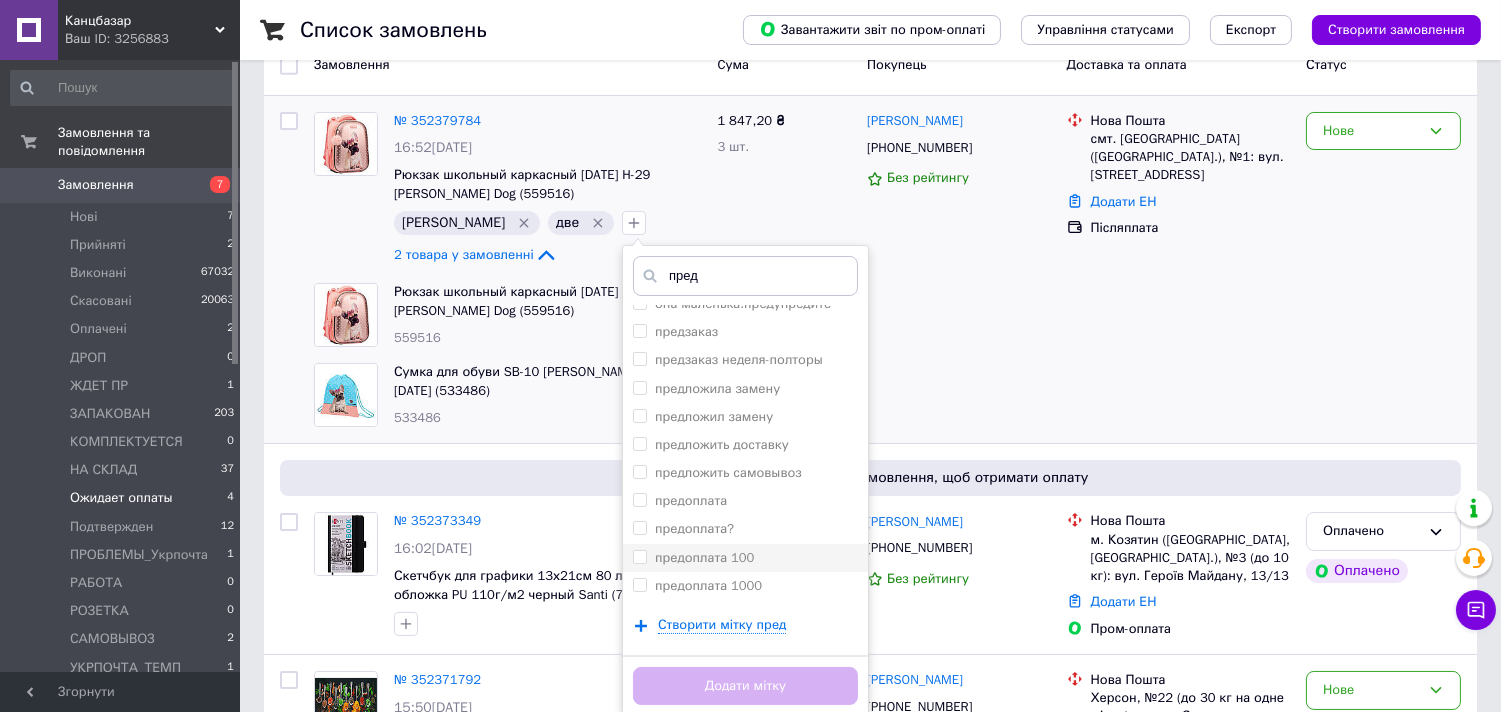 type on "пред" 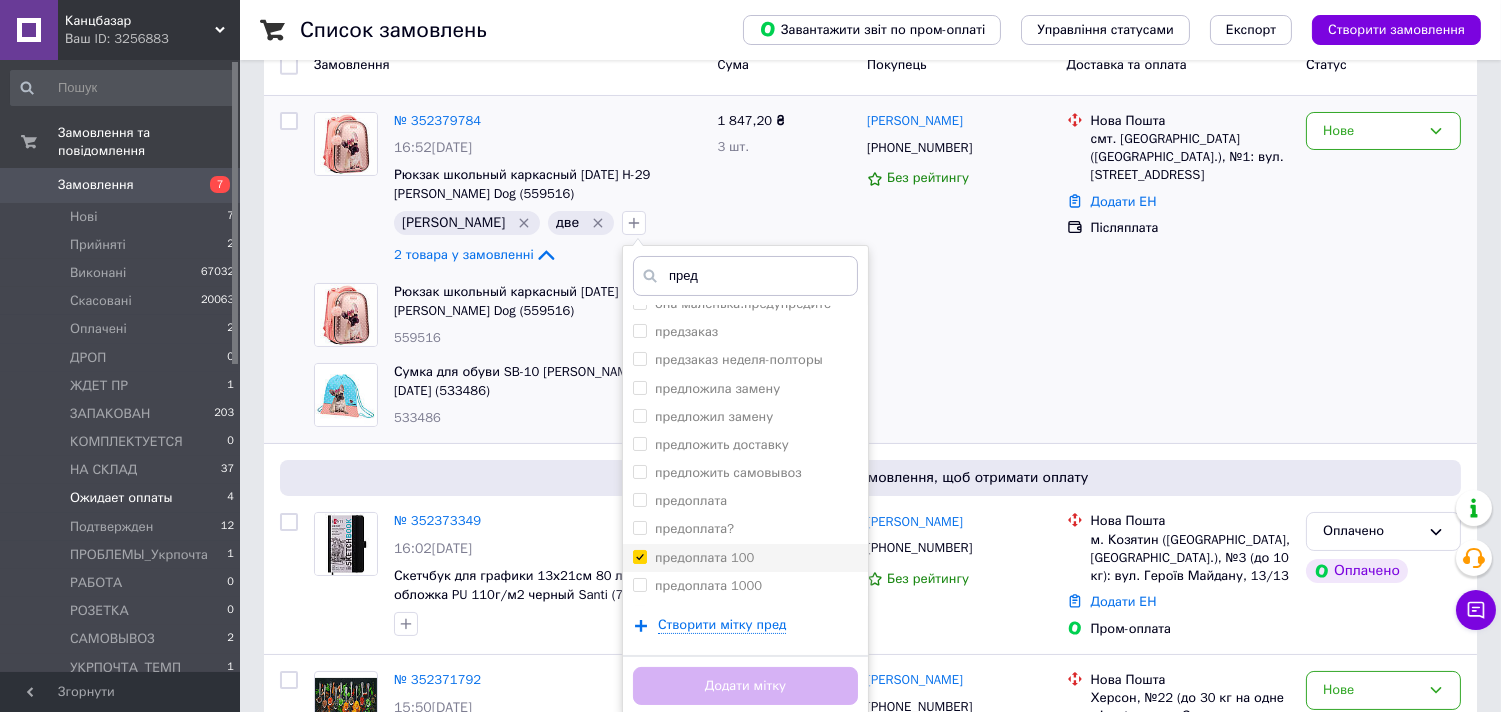 checkbox on "true" 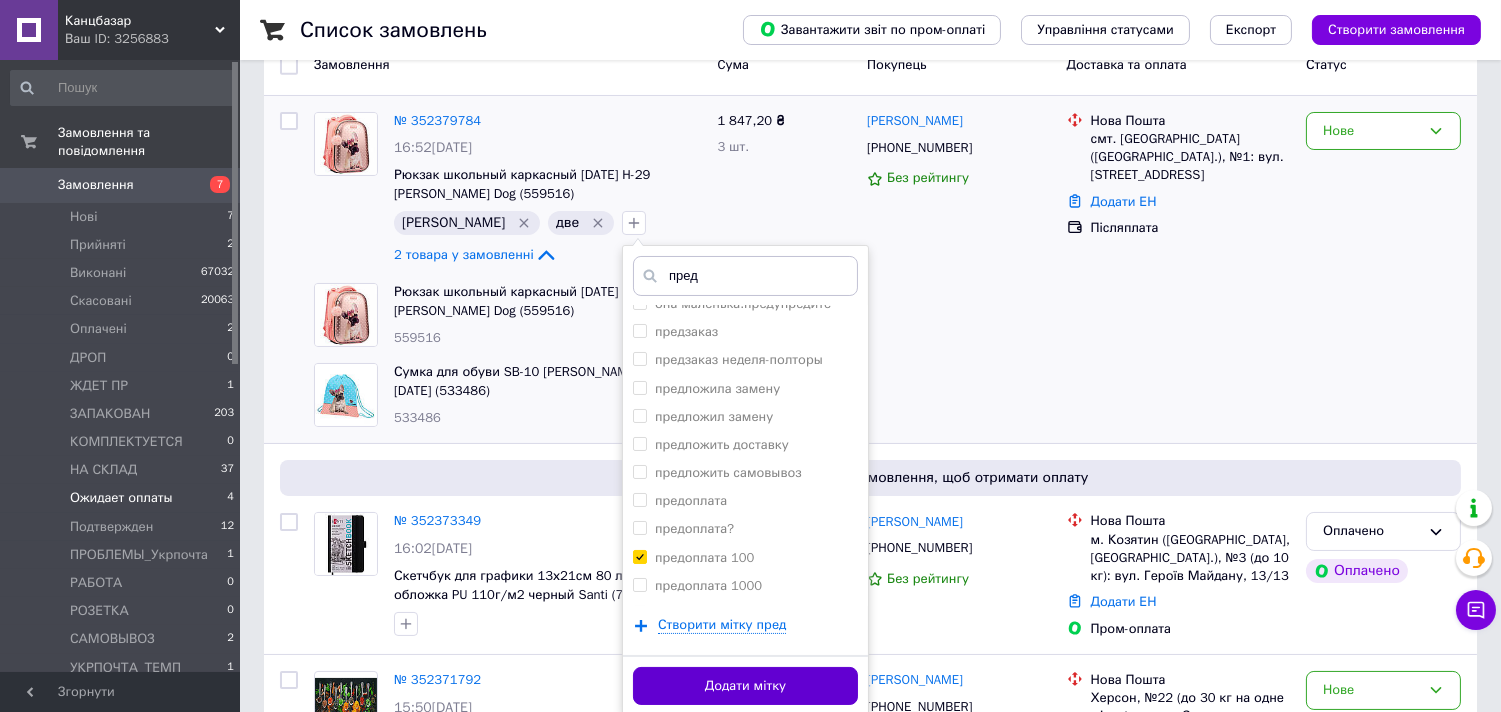 click on "Додати мітку" at bounding box center [745, 686] 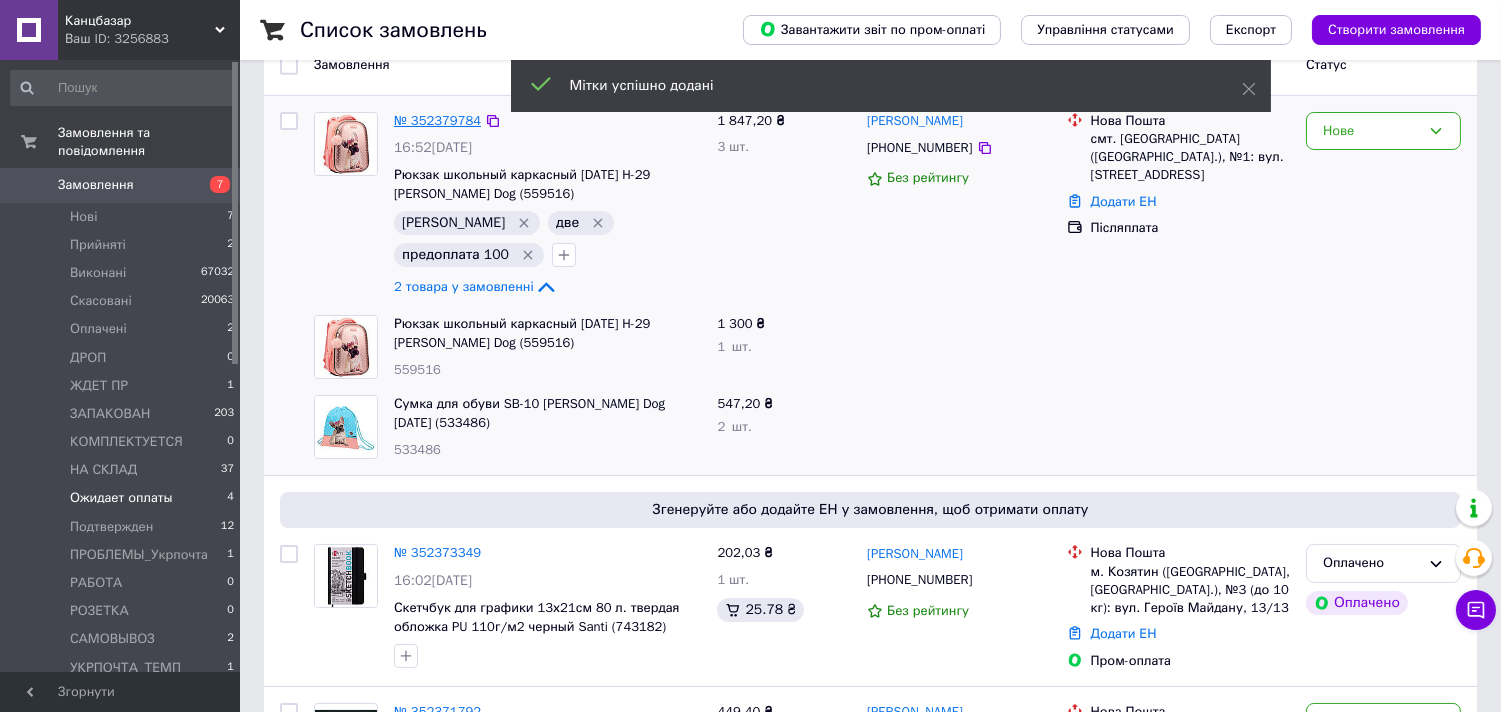 click on "№ 352379784" at bounding box center (437, 120) 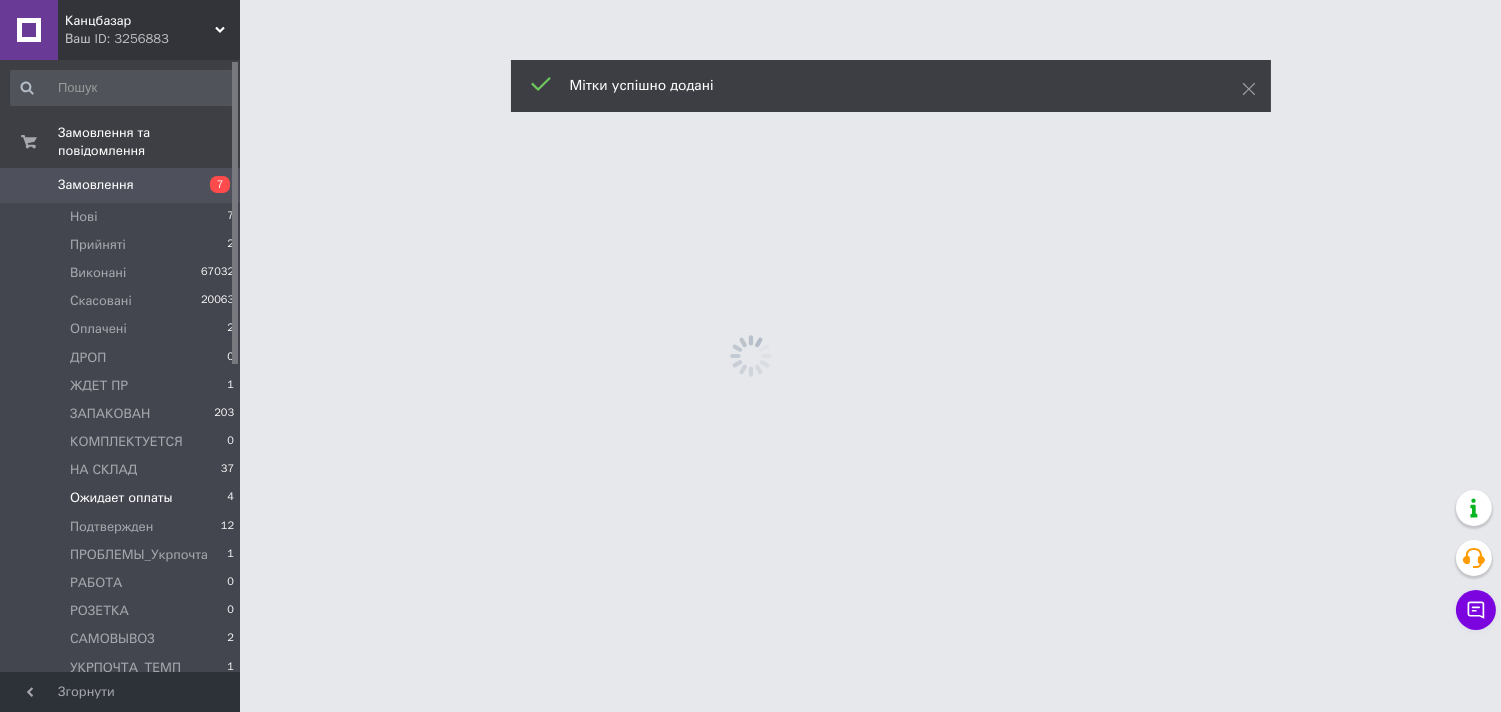 scroll, scrollTop: 0, scrollLeft: 0, axis: both 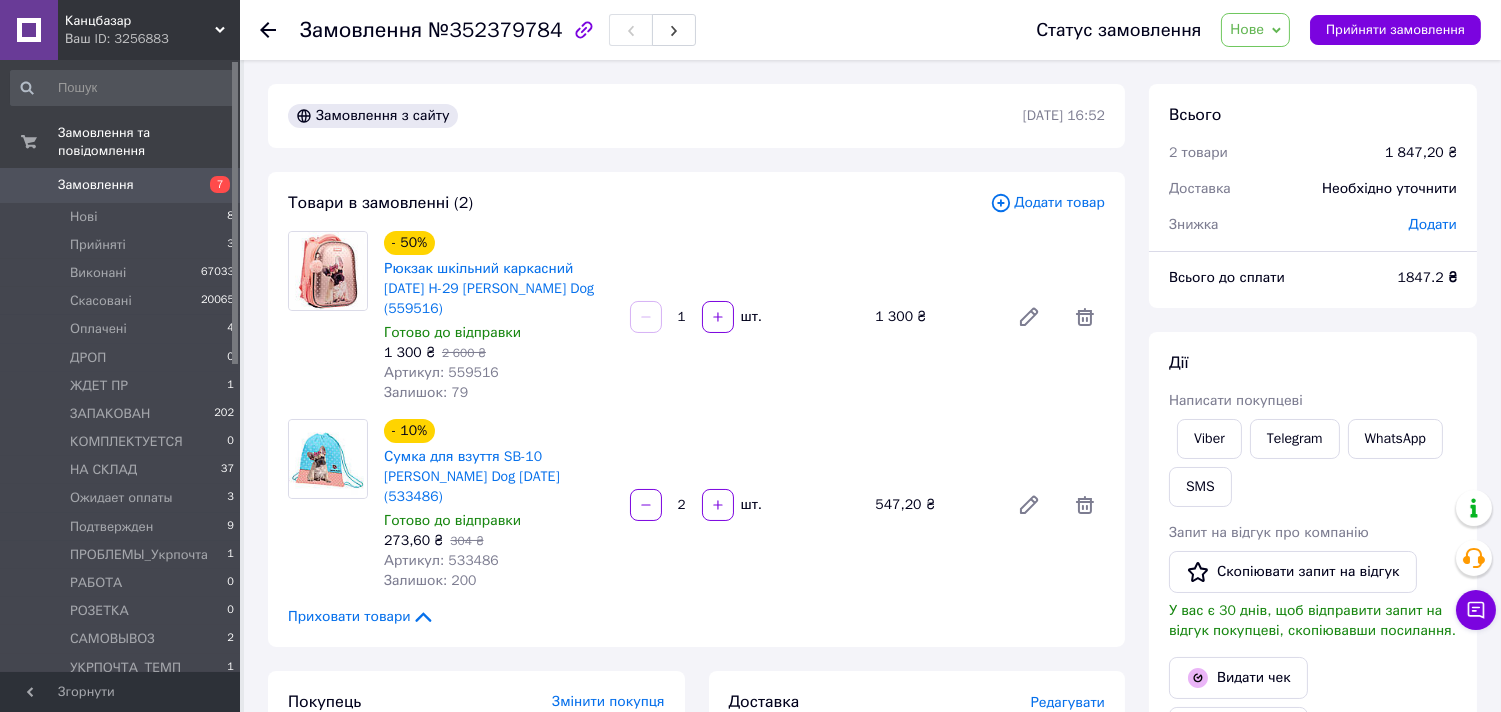 click on "Необхідно уточнити" at bounding box center [1389, 189] 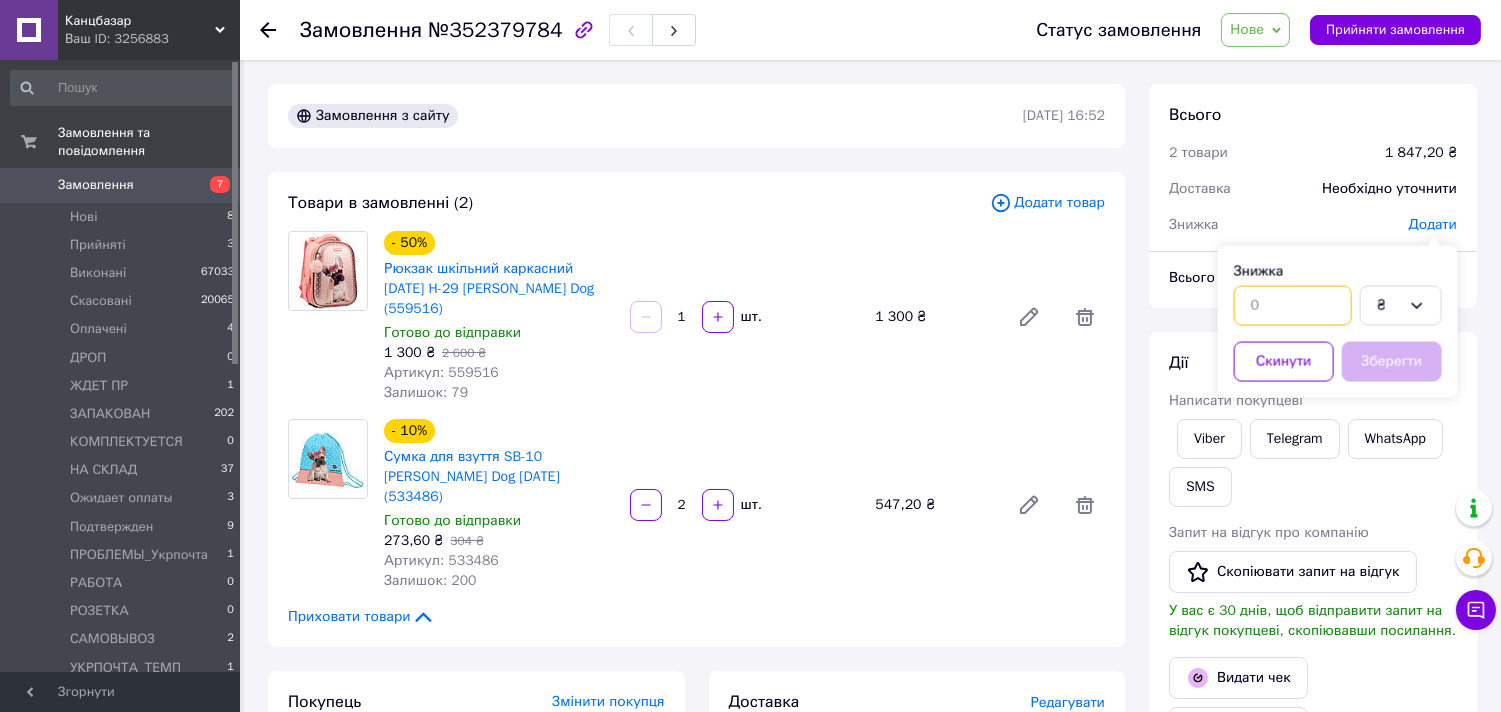 click at bounding box center (1293, 306) 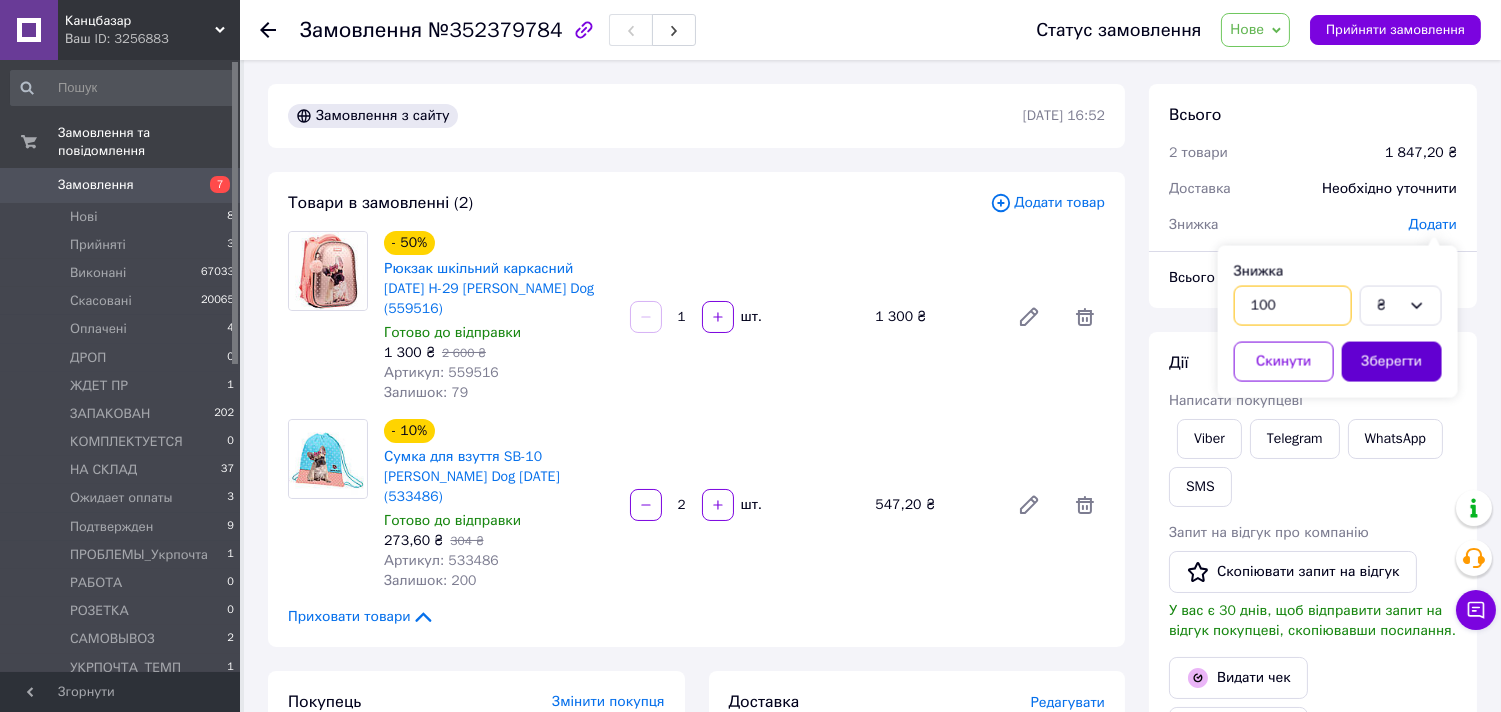type on "100" 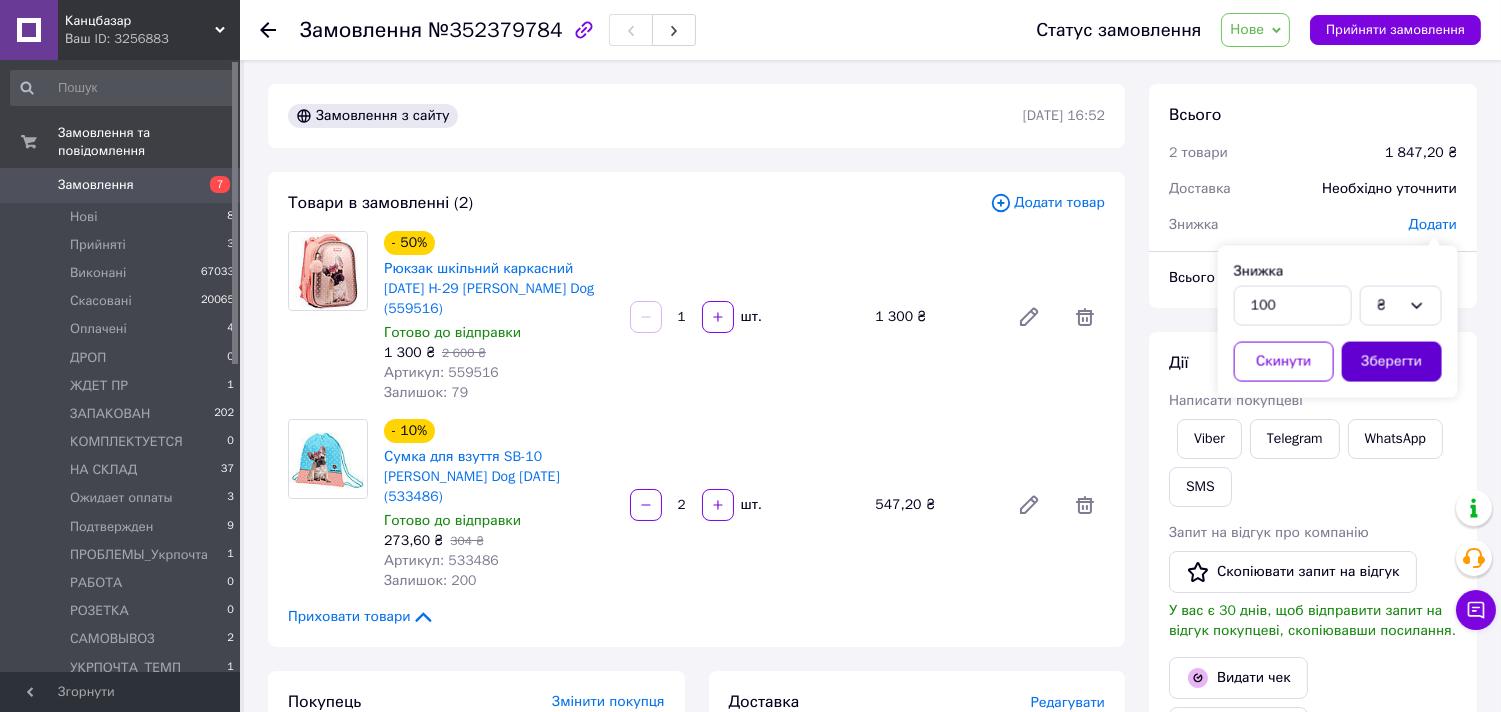 click on "Зберегти" at bounding box center [1392, 362] 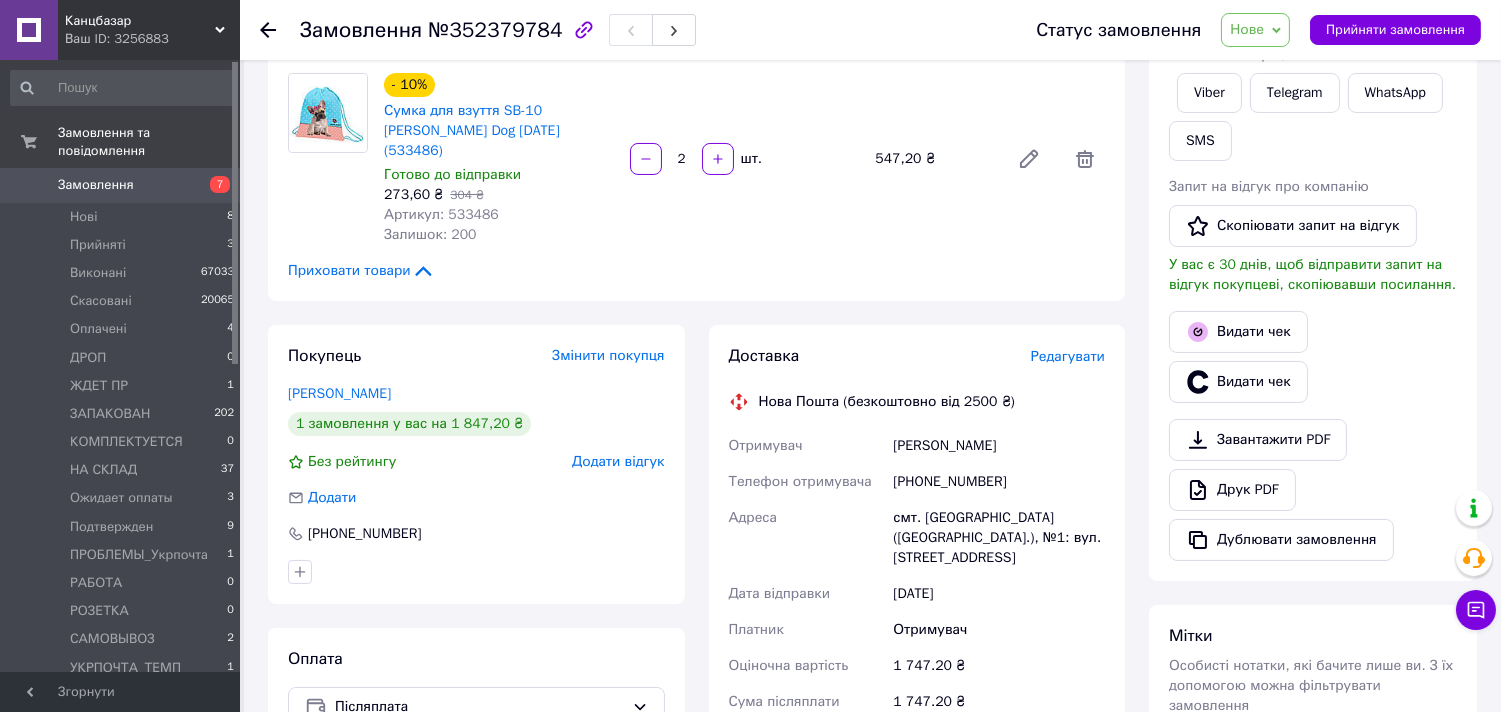 scroll, scrollTop: 333, scrollLeft: 0, axis: vertical 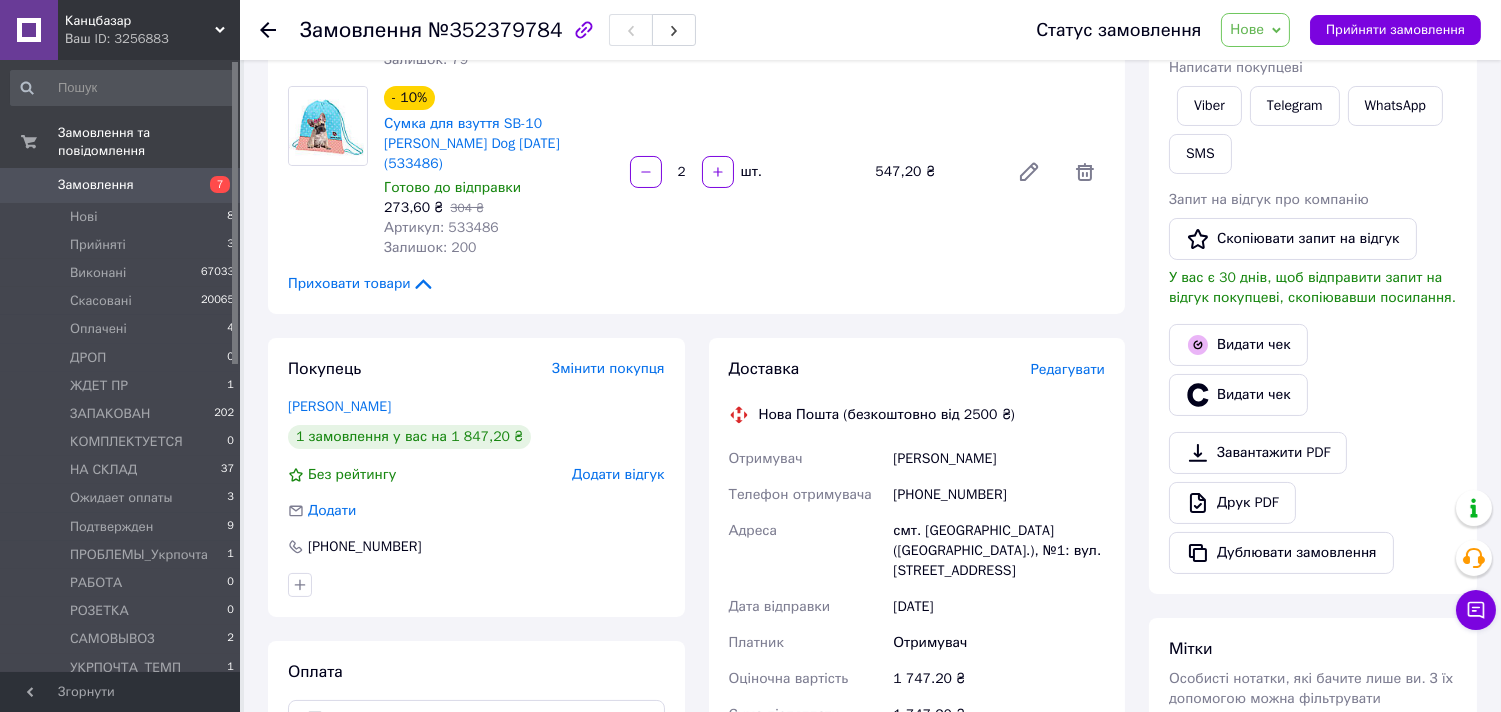 click 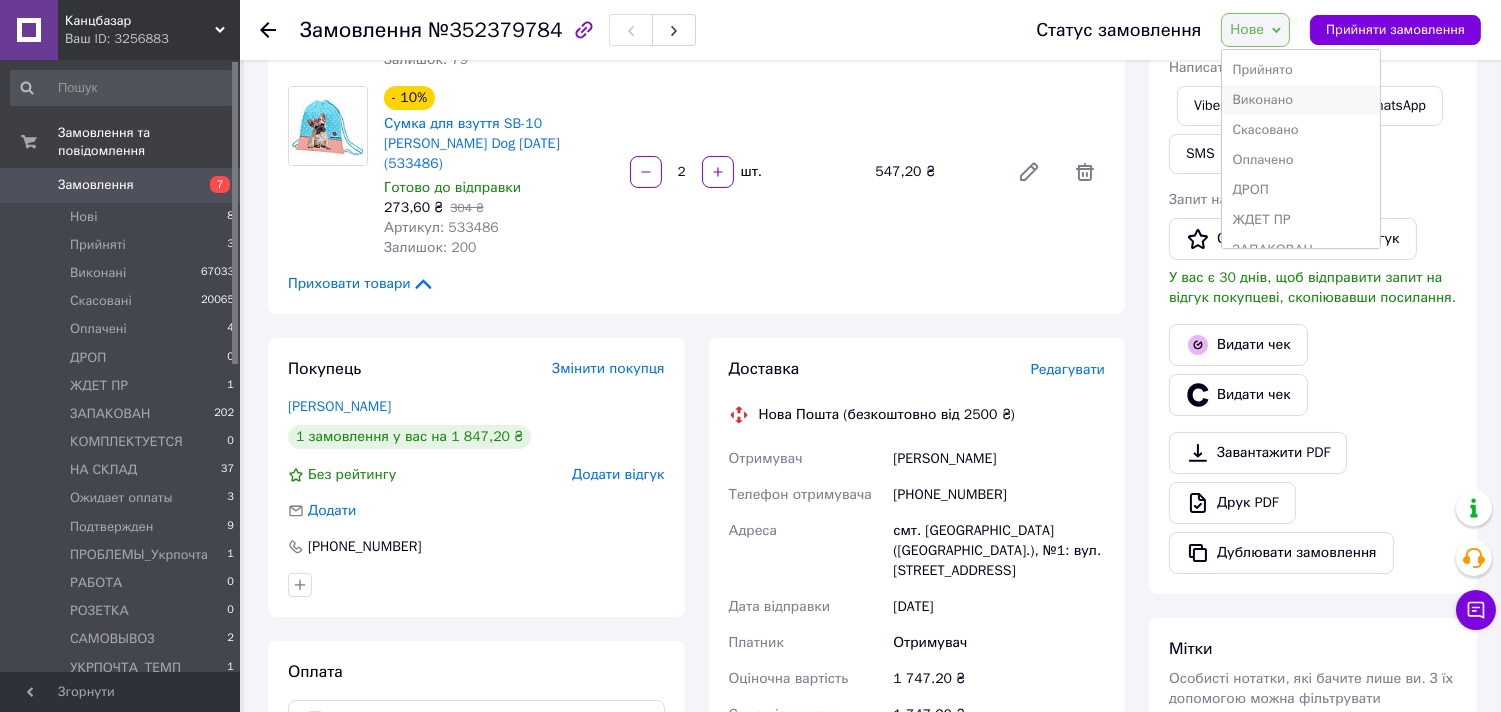 scroll, scrollTop: 222, scrollLeft: 0, axis: vertical 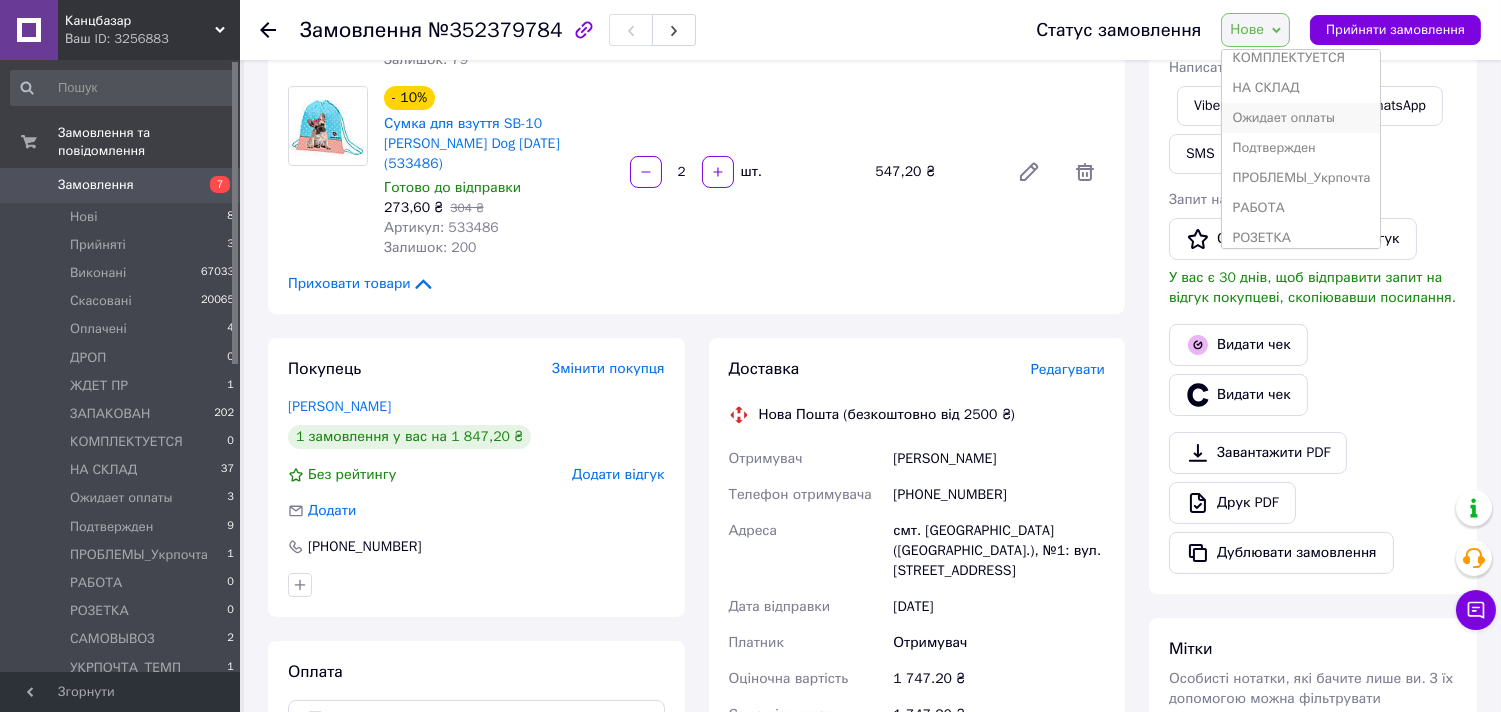 click on "Ожидает оплаты" at bounding box center [1301, 118] 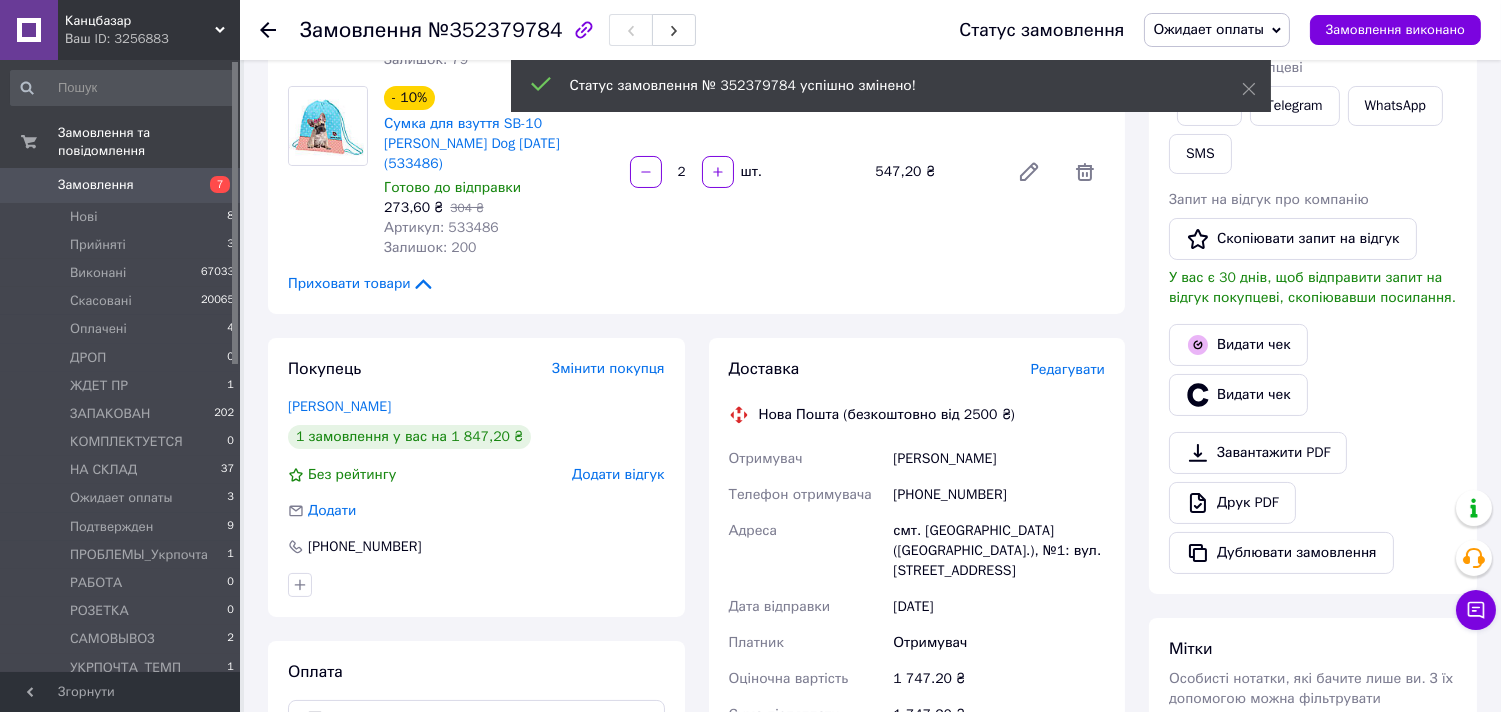 scroll, scrollTop: 555, scrollLeft: 0, axis: vertical 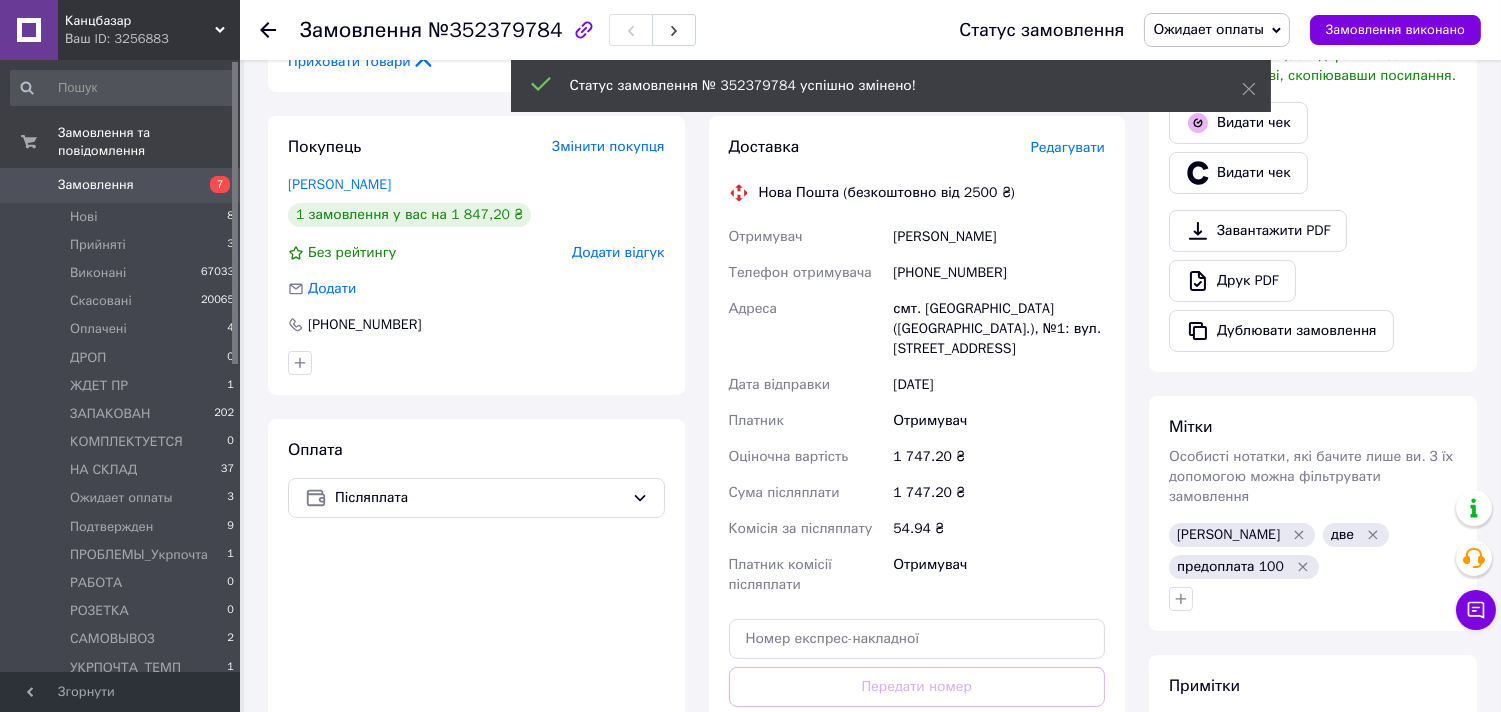 click 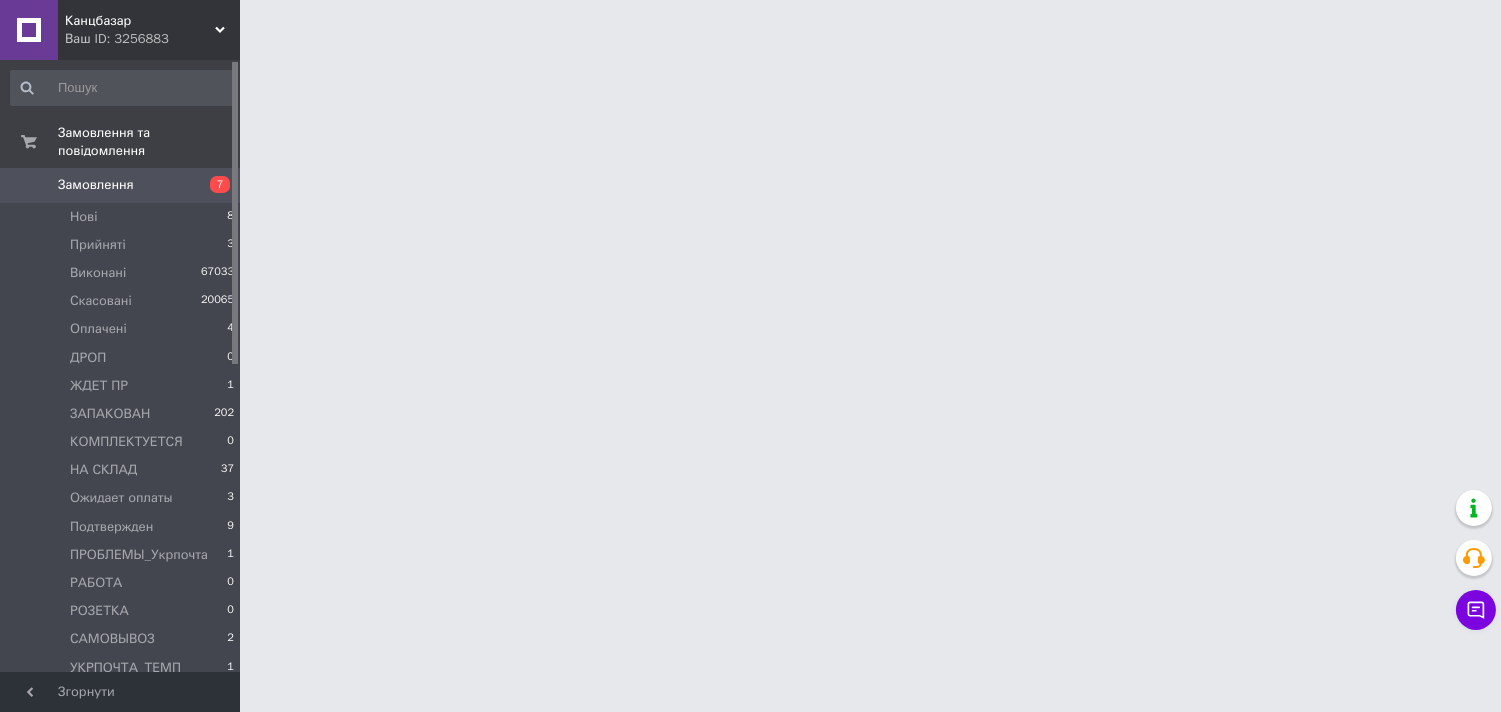 scroll, scrollTop: 0, scrollLeft: 0, axis: both 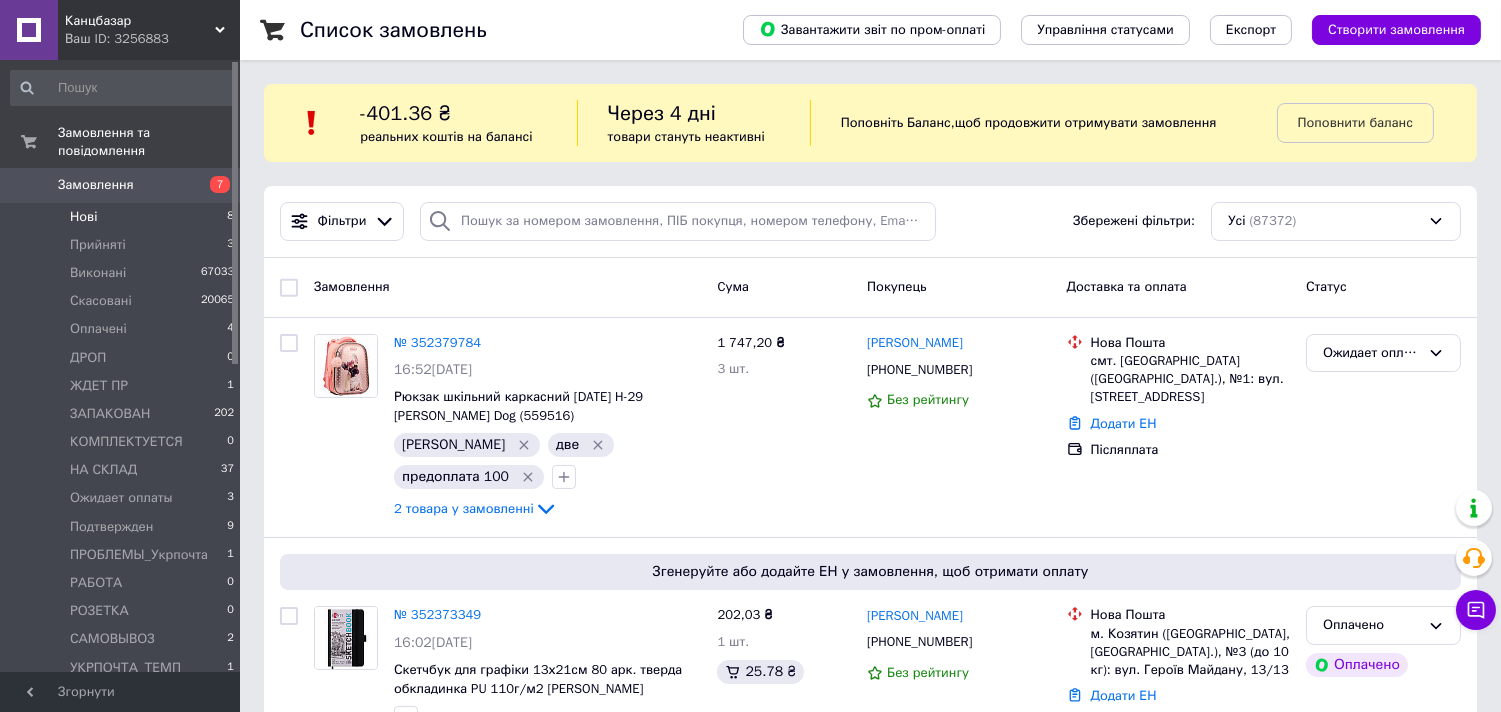 click on "Нові 8" at bounding box center [123, 217] 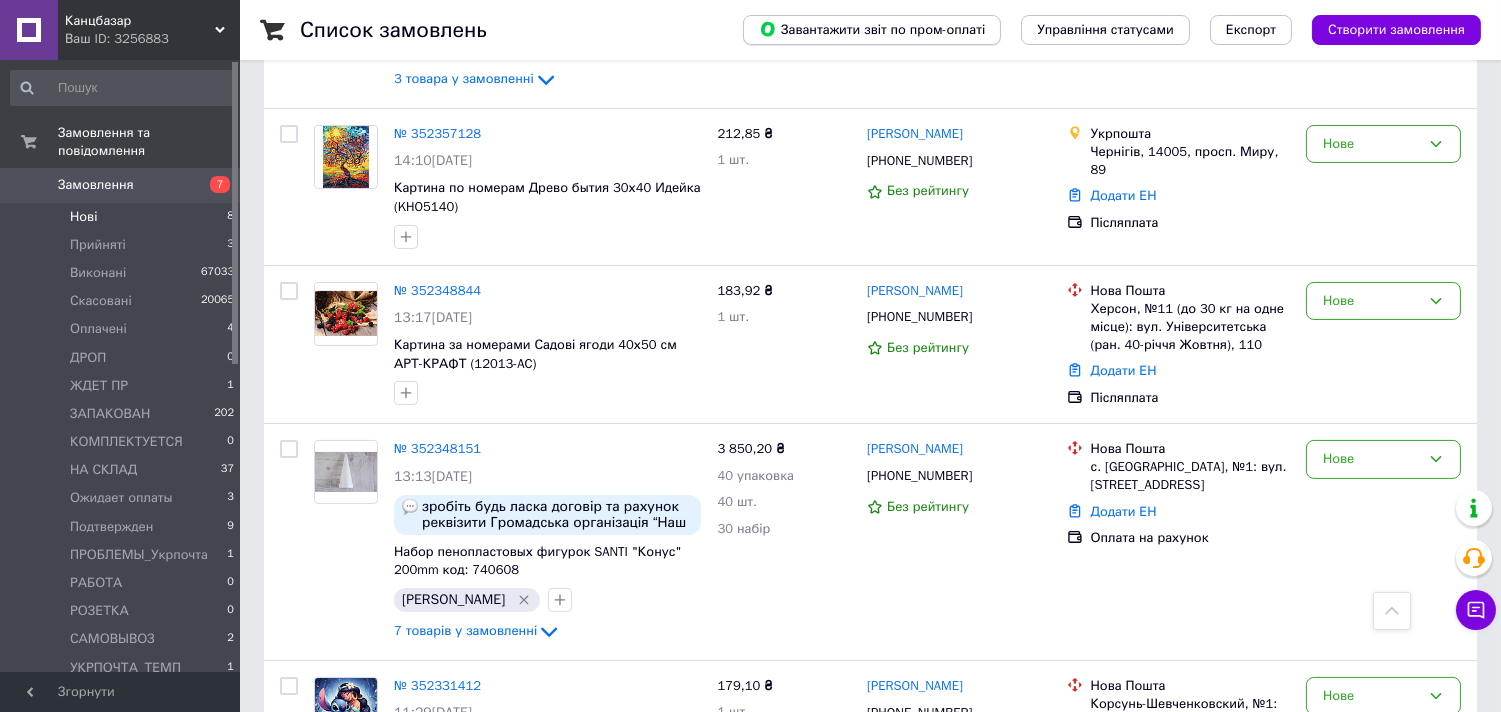 scroll, scrollTop: 610, scrollLeft: 0, axis: vertical 